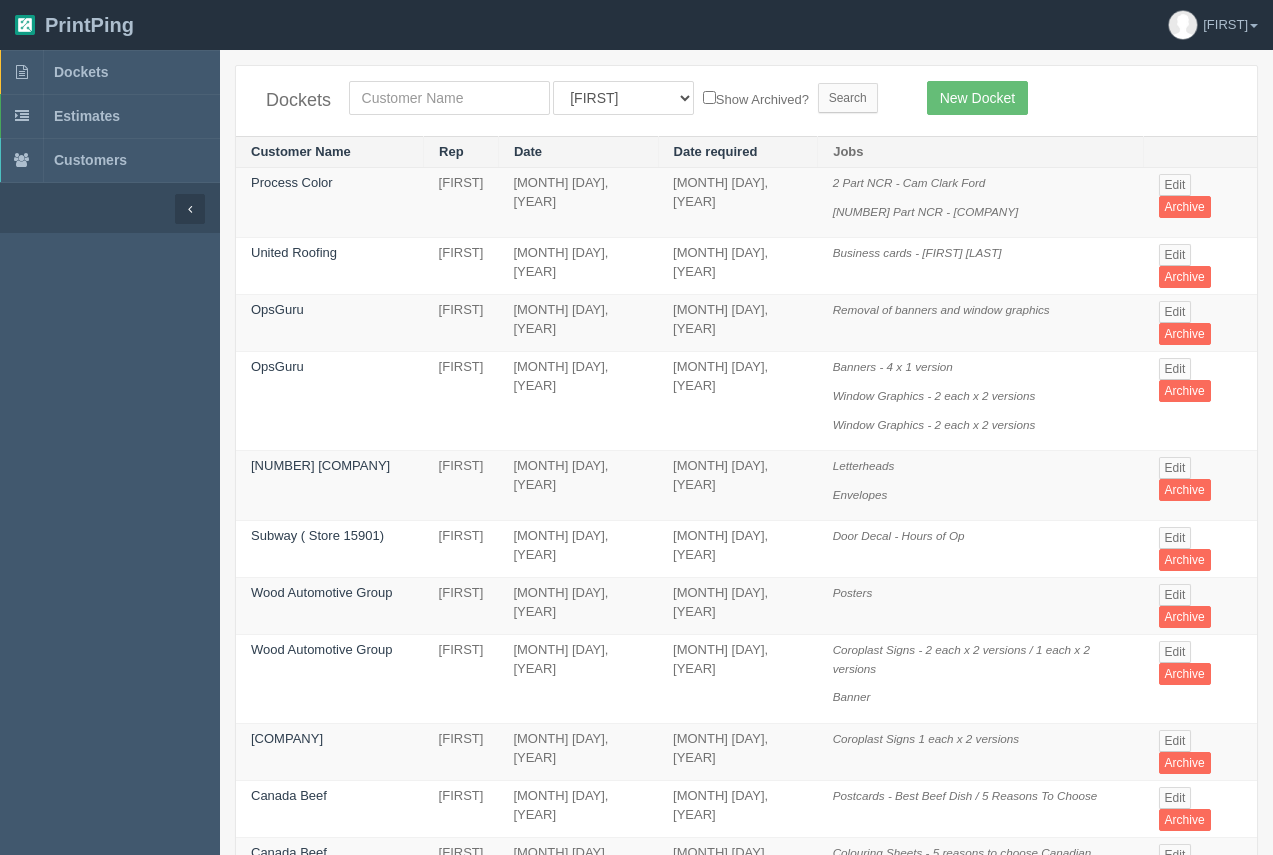 scroll, scrollTop: 0, scrollLeft: 0, axis: both 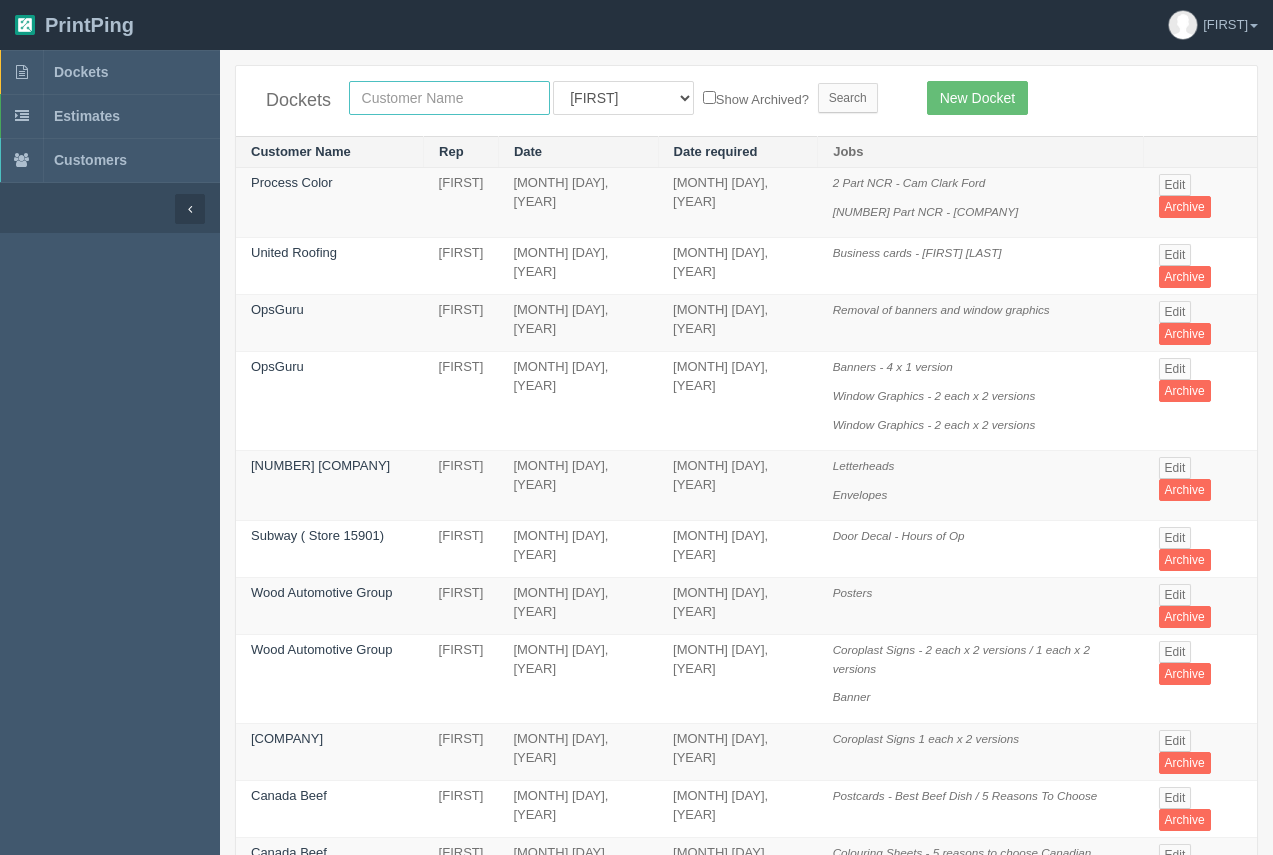 click at bounding box center [449, 98] 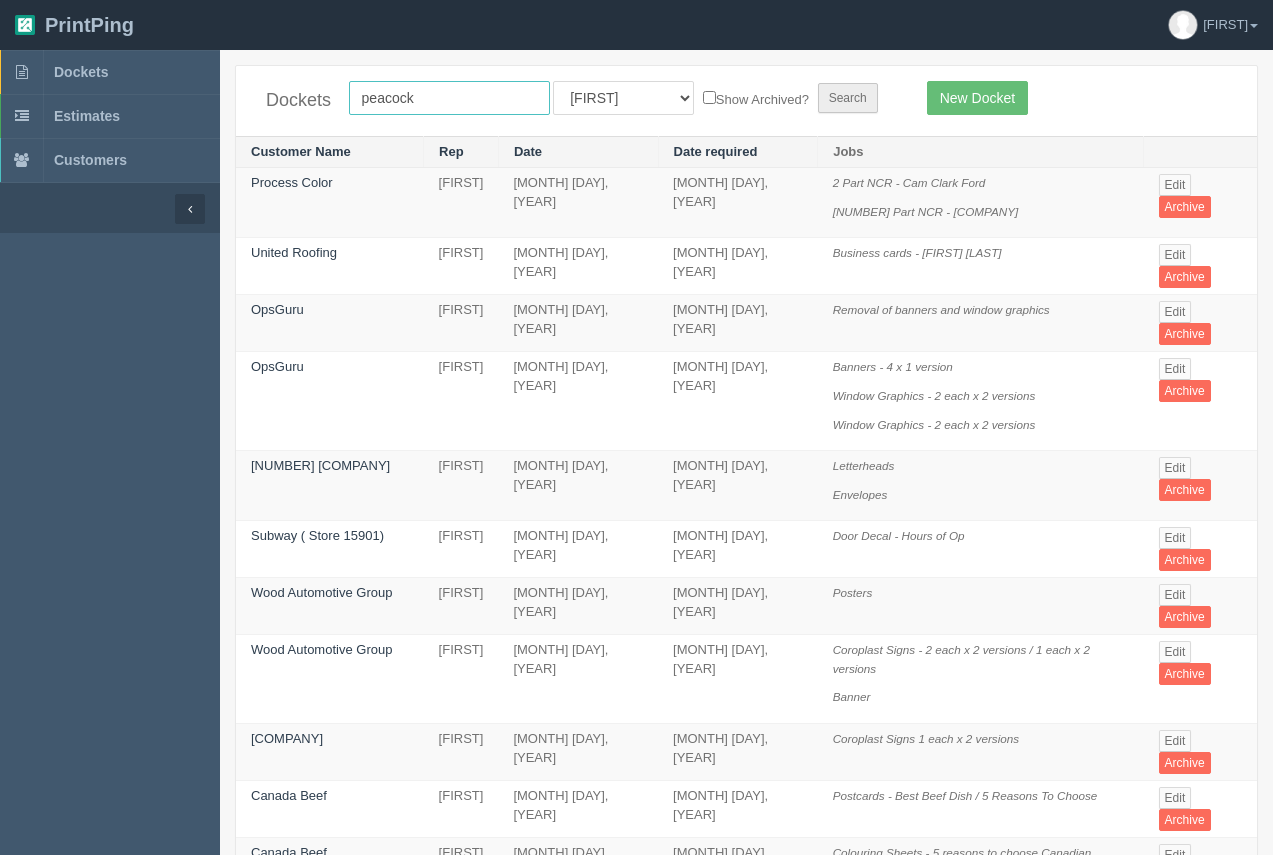 type on "peacock" 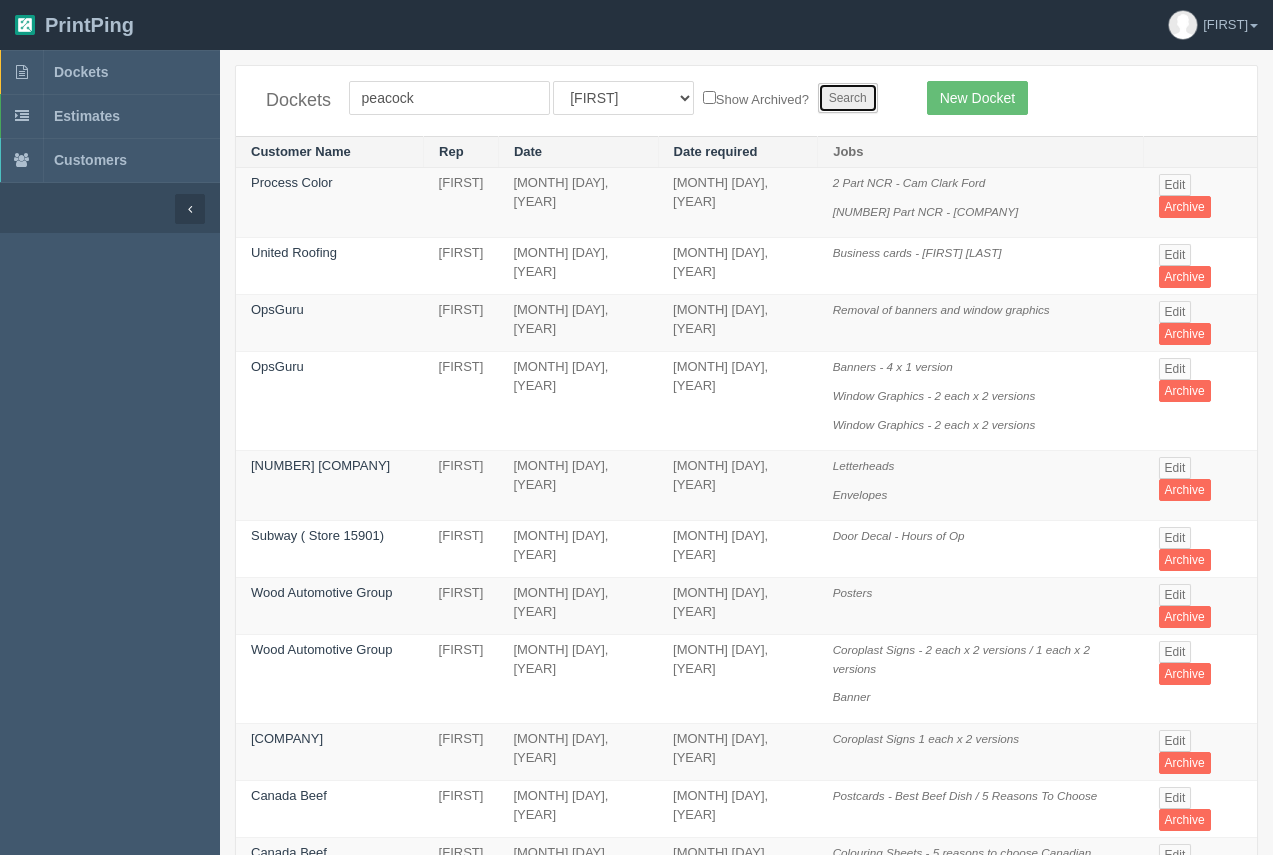 click on "Search" at bounding box center (848, 98) 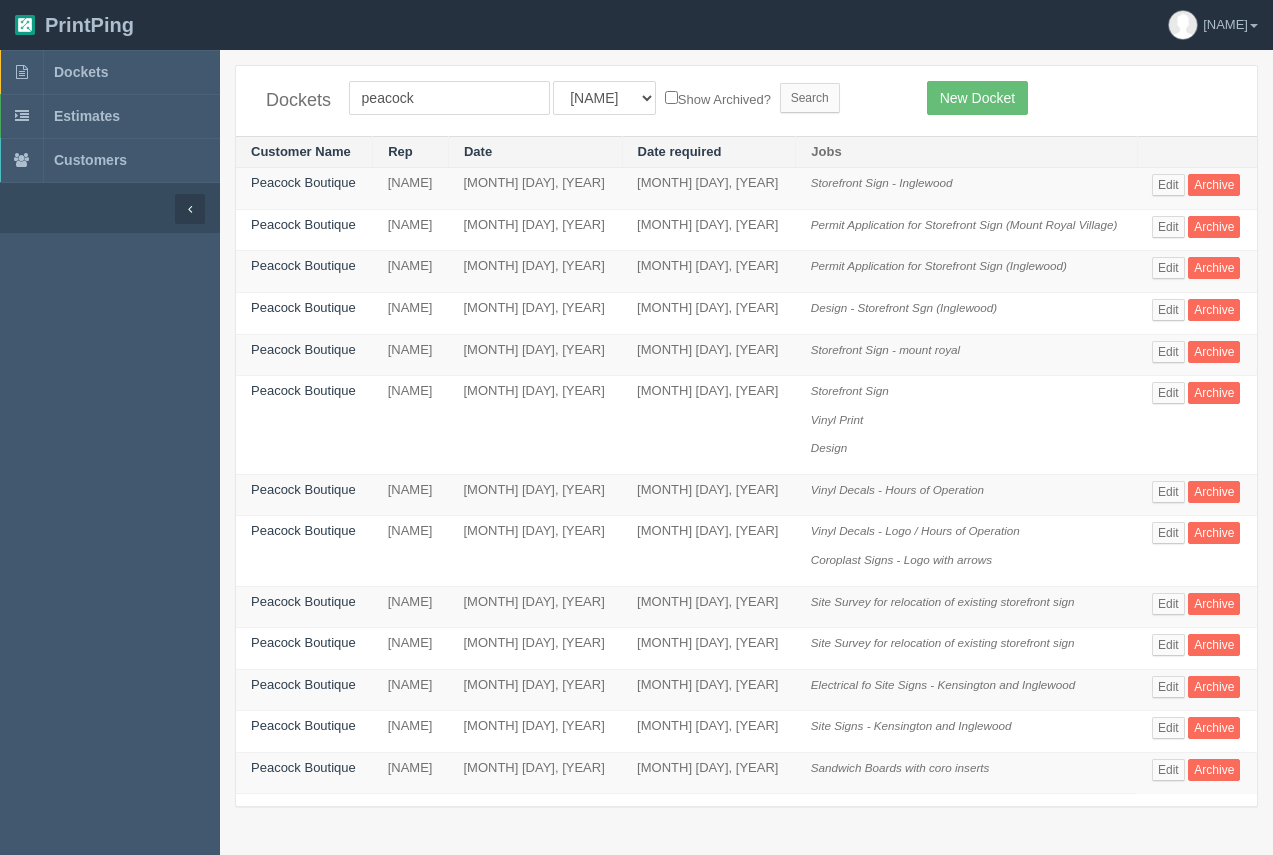 scroll, scrollTop: 0, scrollLeft: 0, axis: both 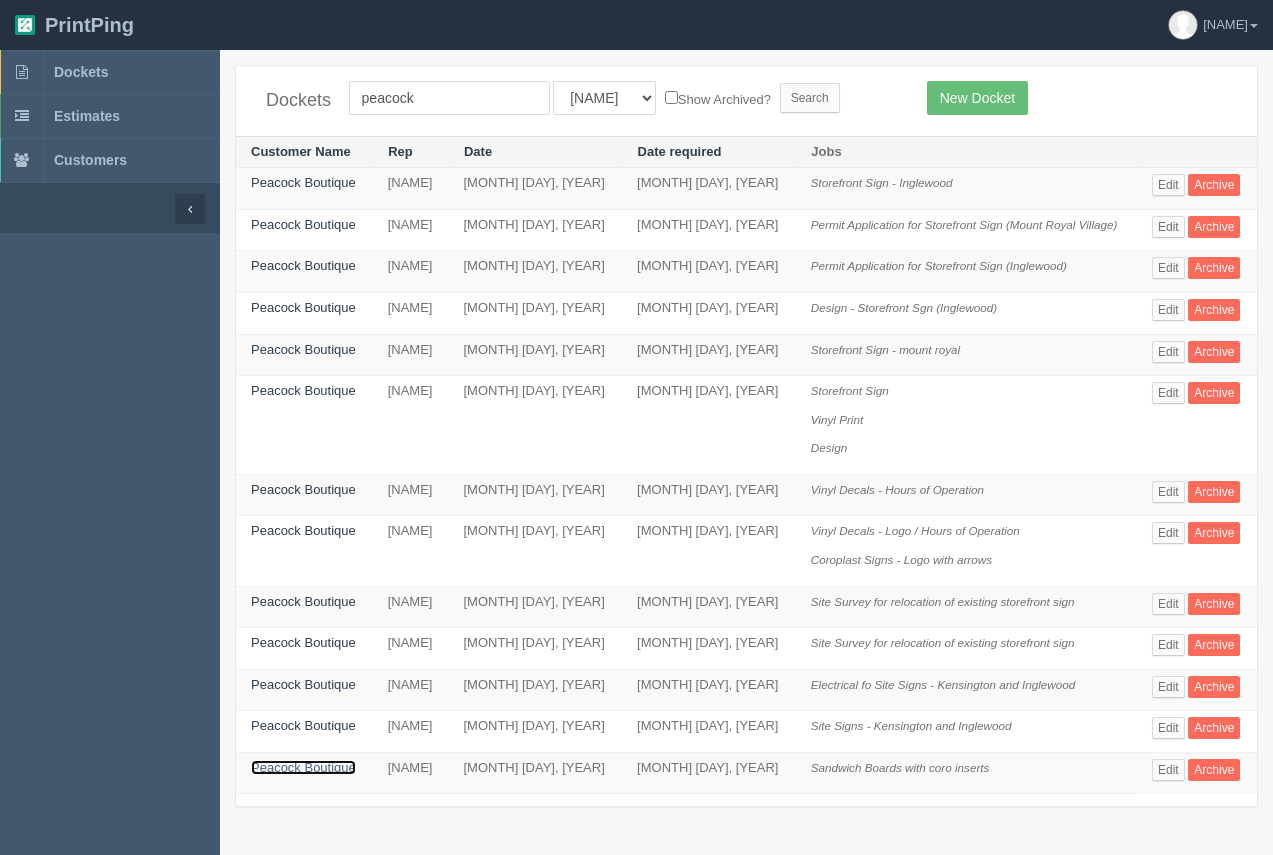 click on "Peacock Boutique" at bounding box center [303, 767] 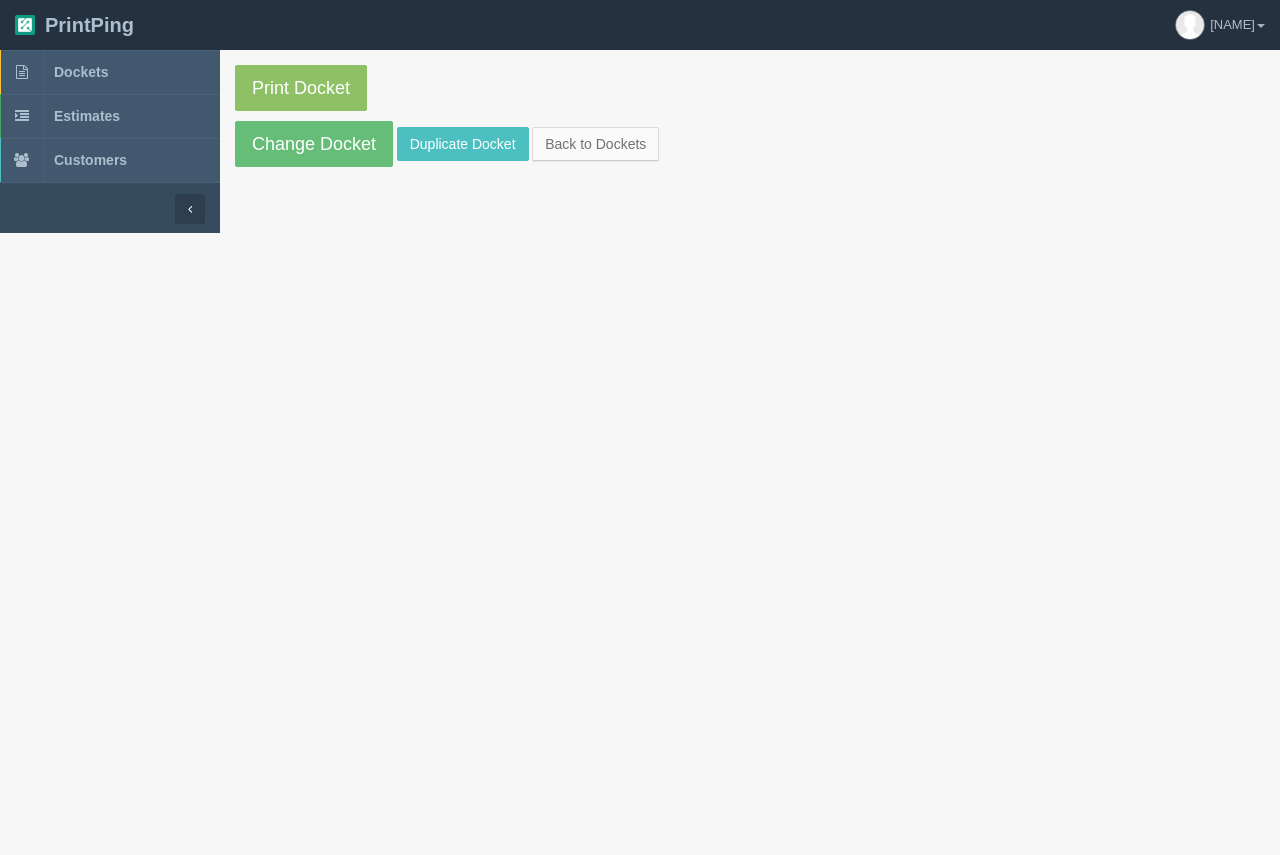 drag, startPoint x: 305, startPoint y: 763, endPoint x: 312, endPoint y: 653, distance: 110.2225 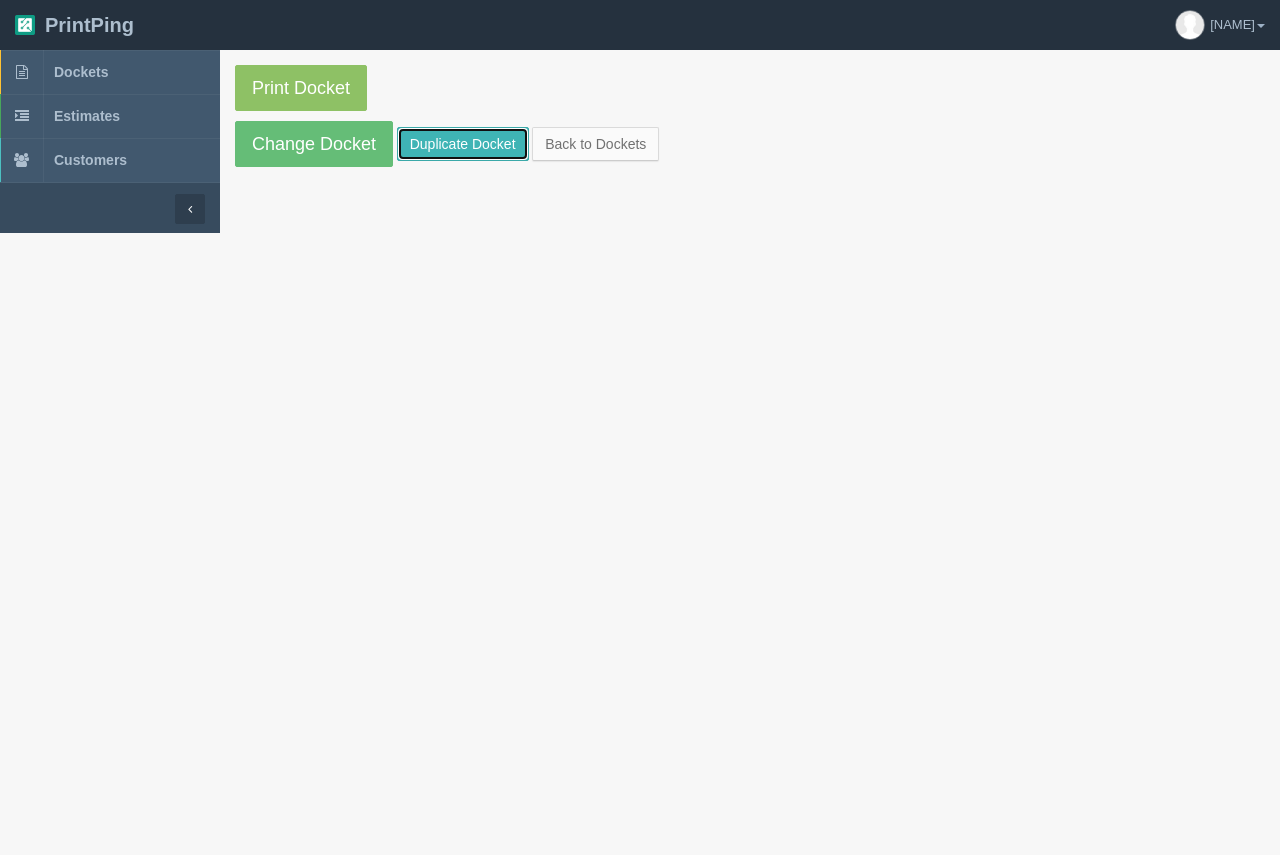 click on "Duplicate Docket" at bounding box center [463, 144] 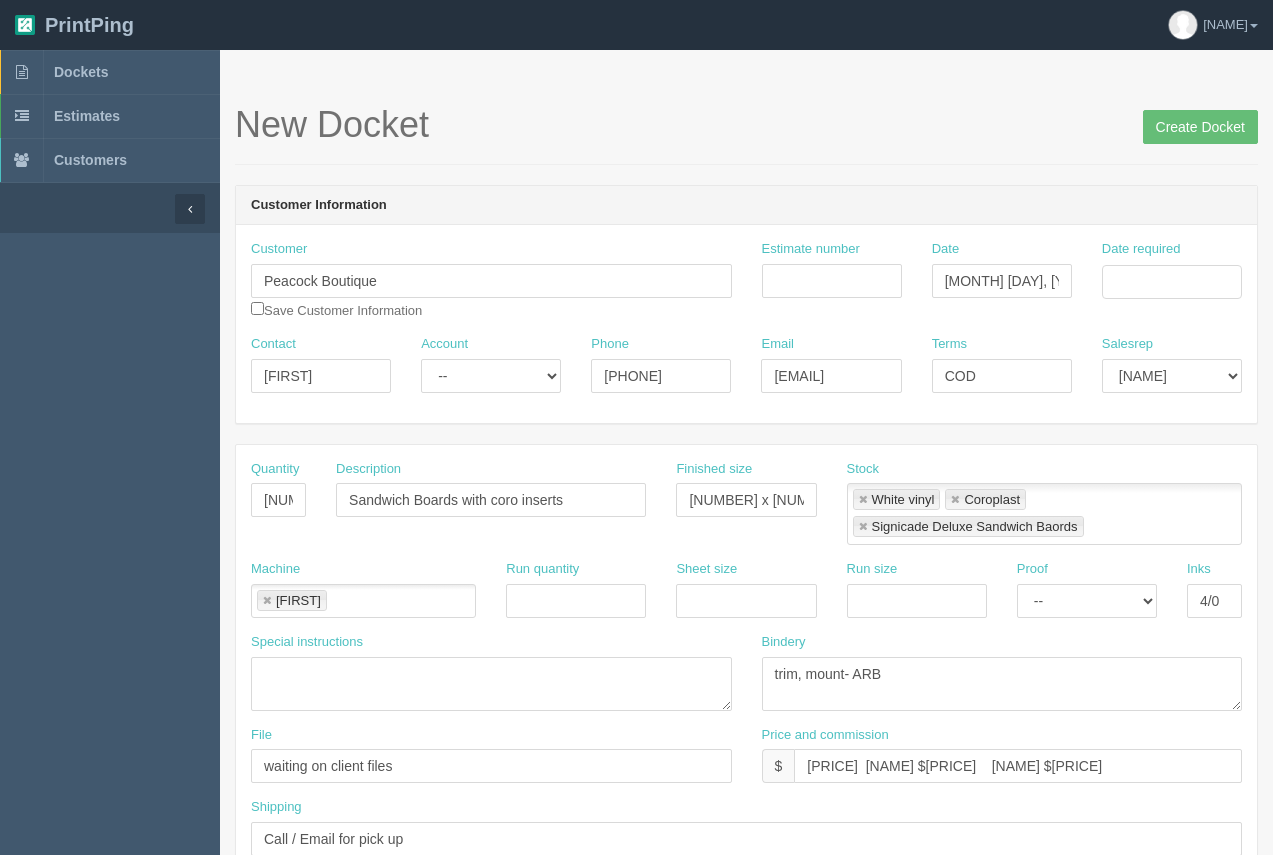 click at bounding box center [863, 500] 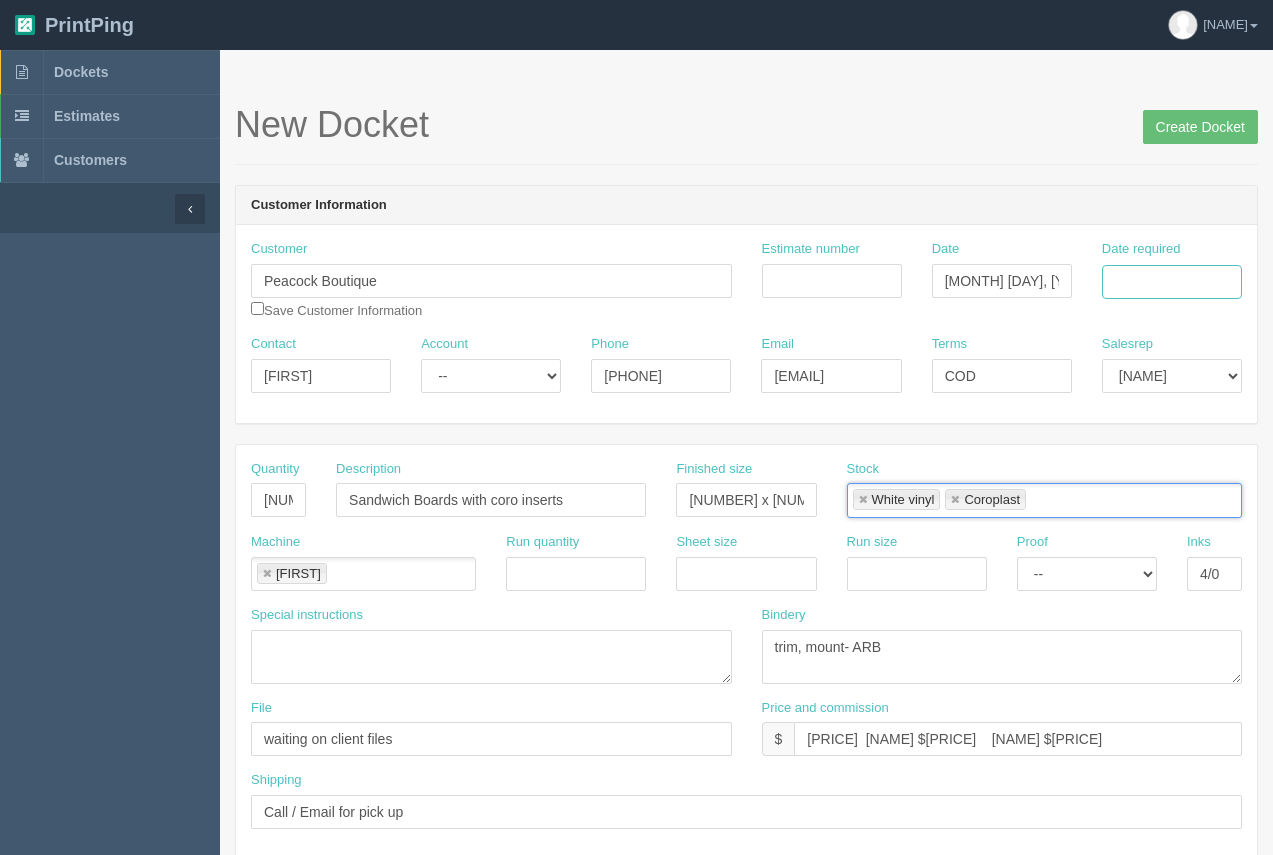 click on "Date required" at bounding box center (1172, 282) 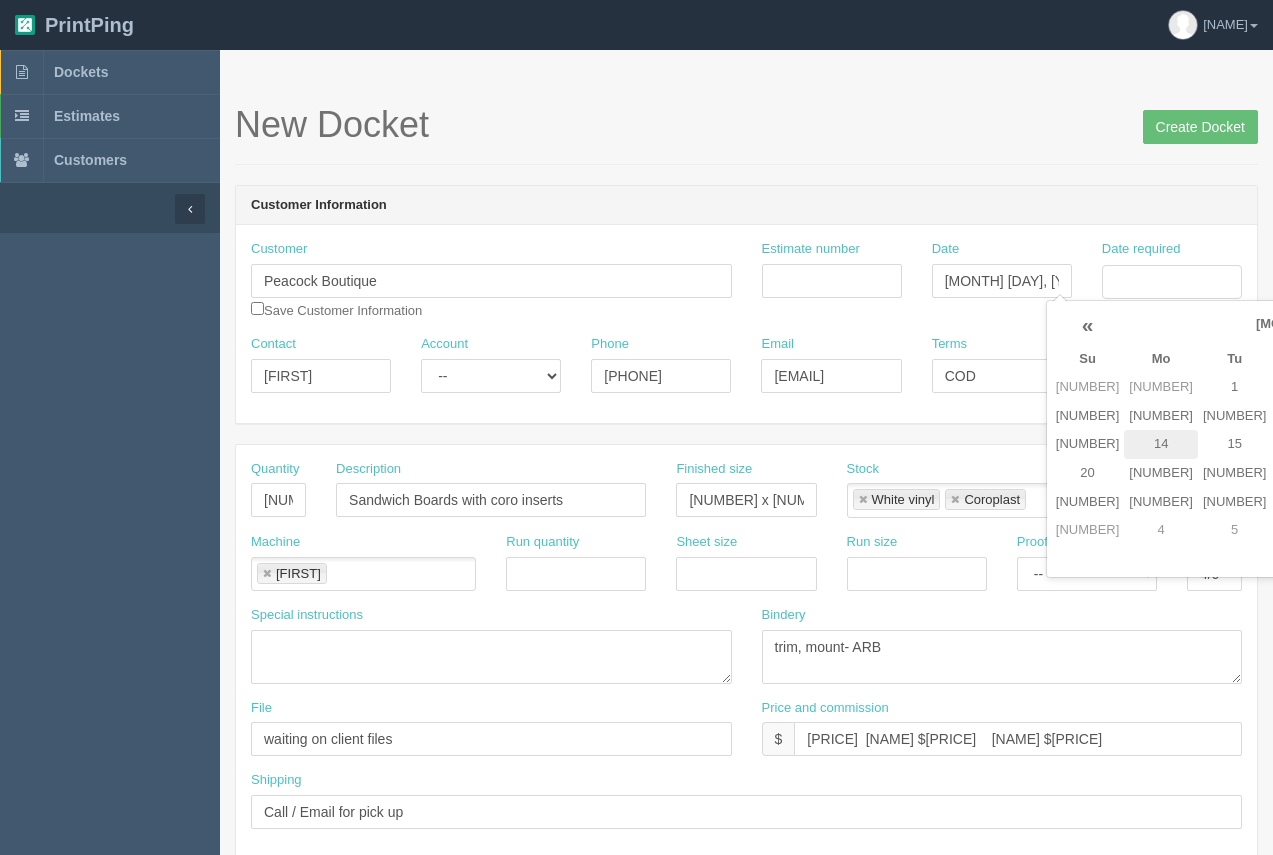 click on "14" at bounding box center (1161, 387) 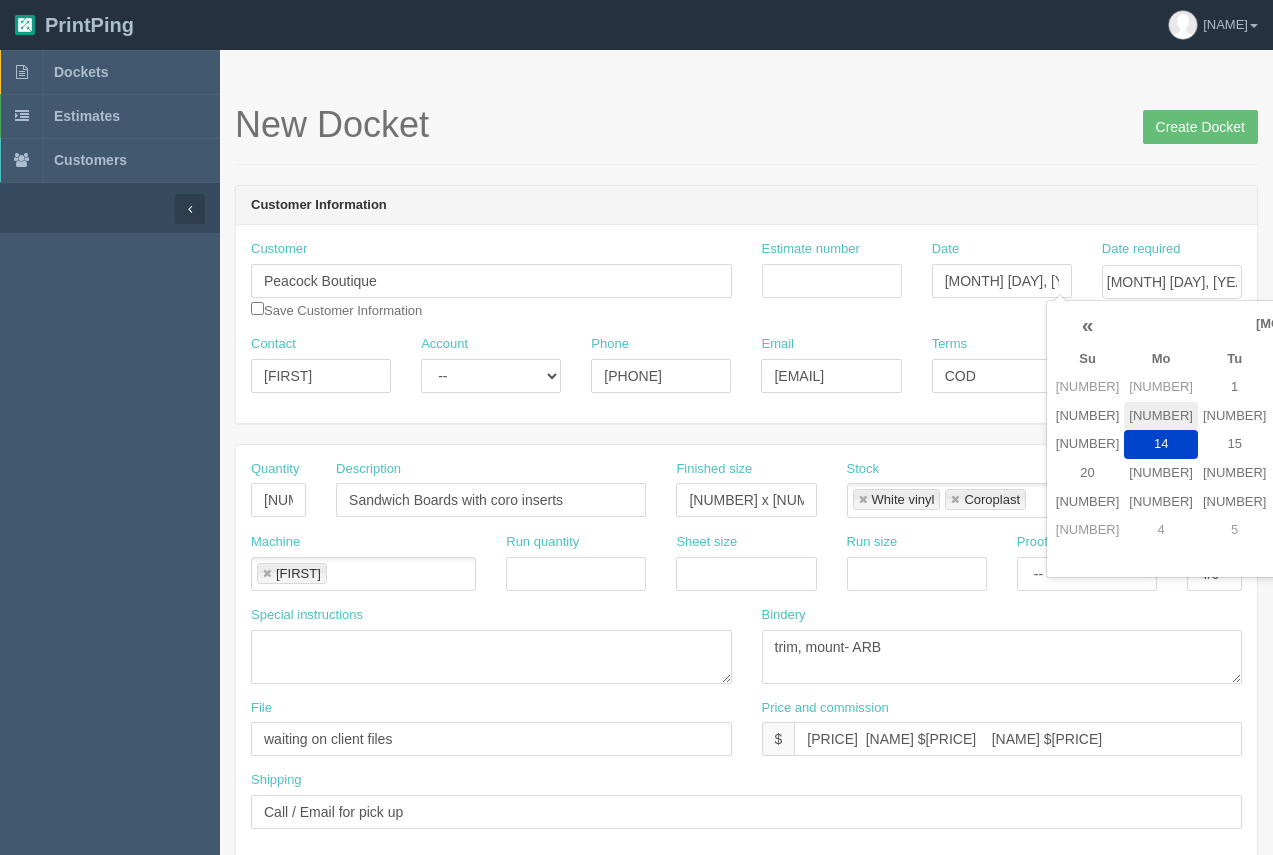 click on "[NUMBER]" at bounding box center [1161, 387] 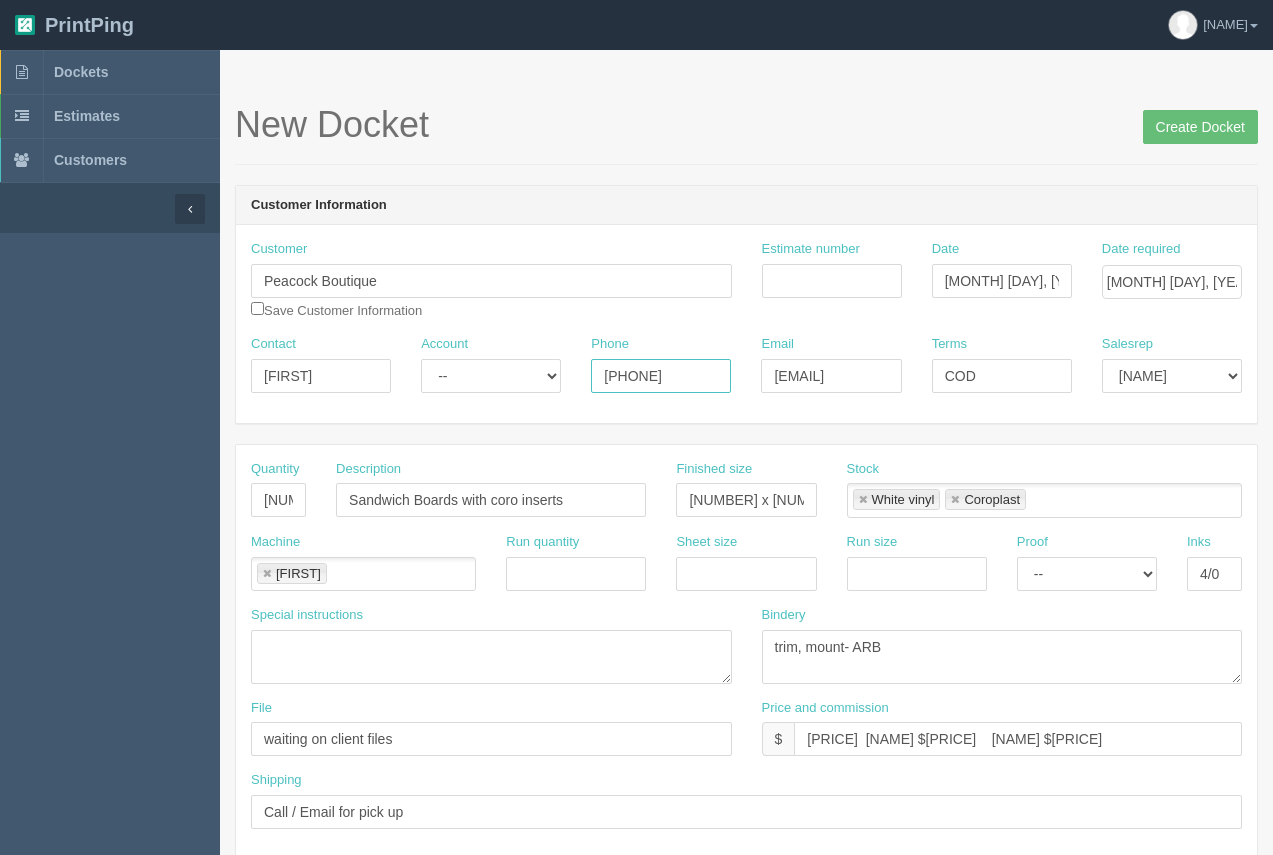 drag, startPoint x: 698, startPoint y: 377, endPoint x: 633, endPoint y: 369, distance: 65.490456 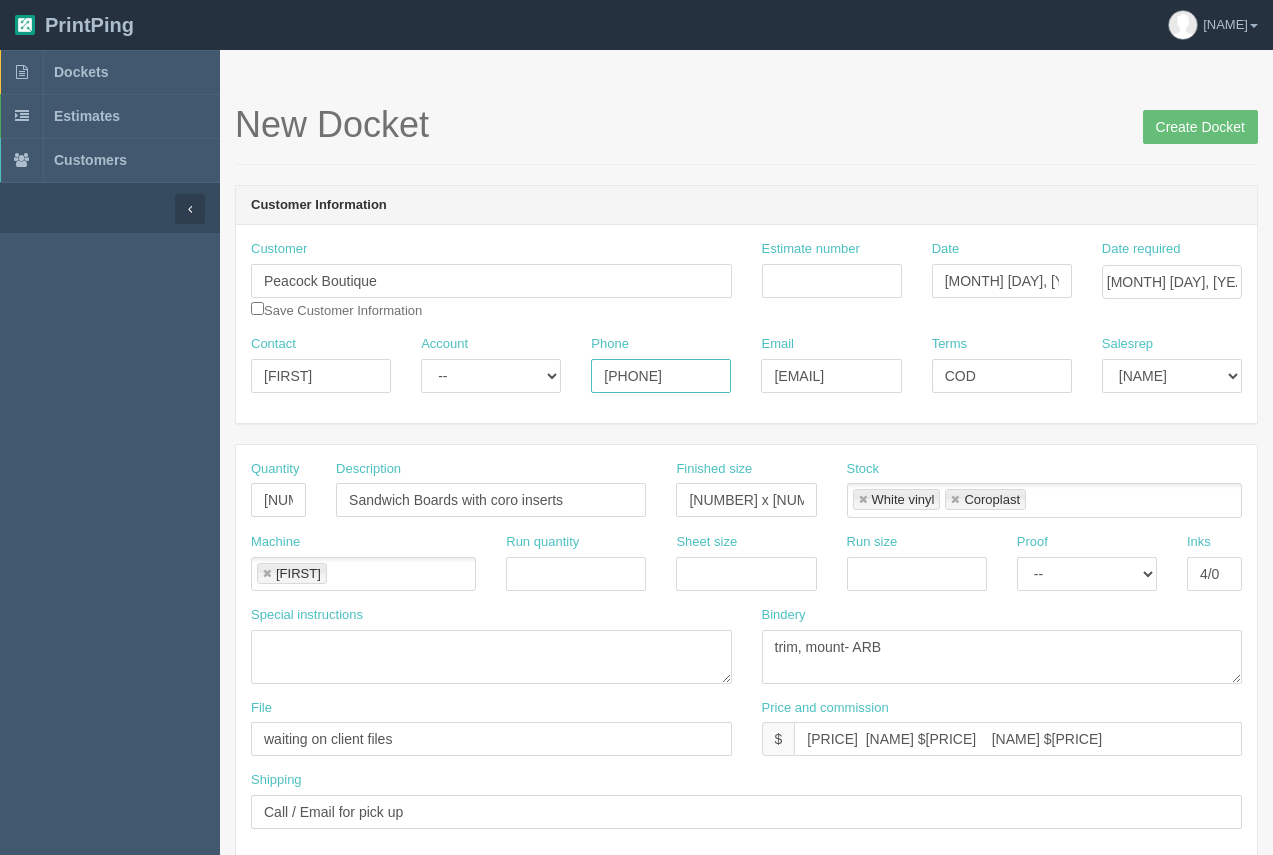 type on "[PHONE]" 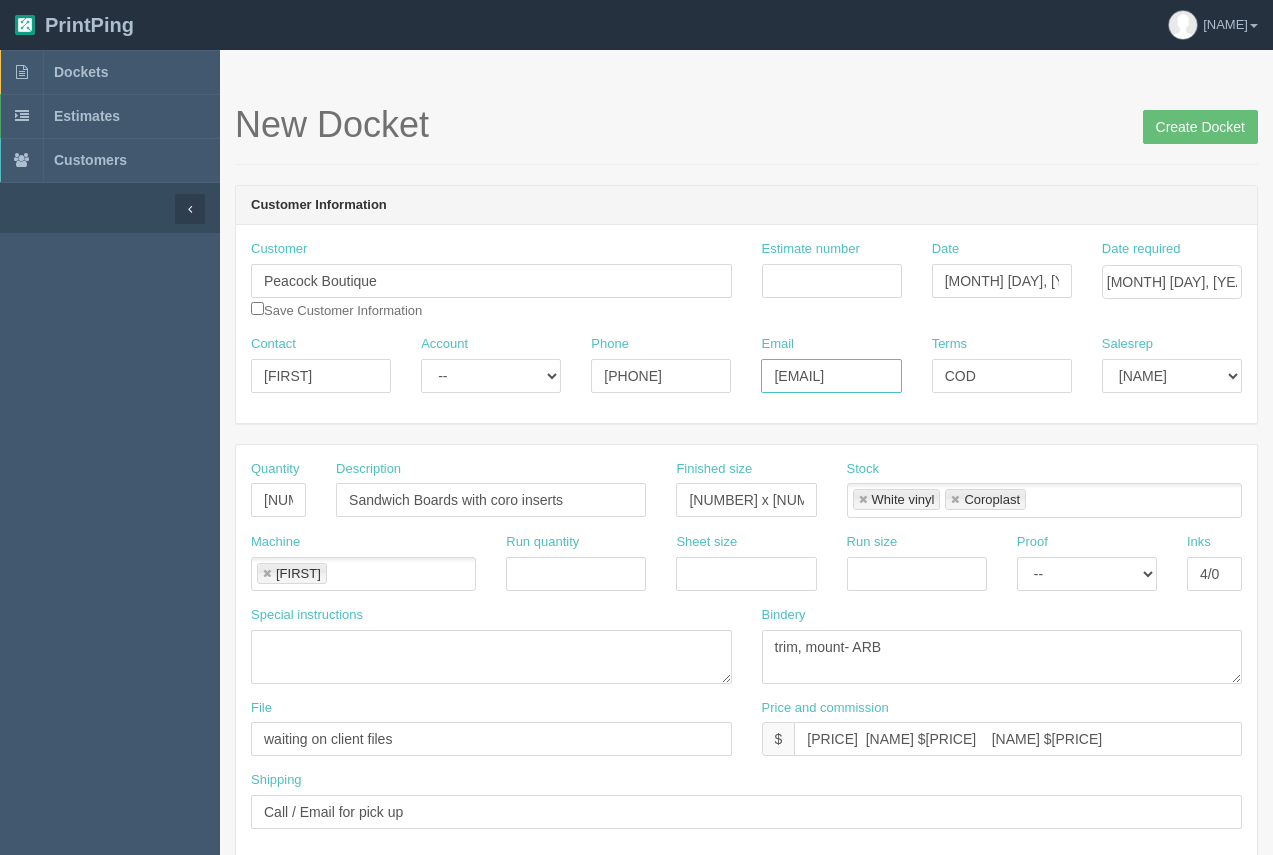 drag, startPoint x: 855, startPoint y: 376, endPoint x: 619, endPoint y: 332, distance: 240.06665 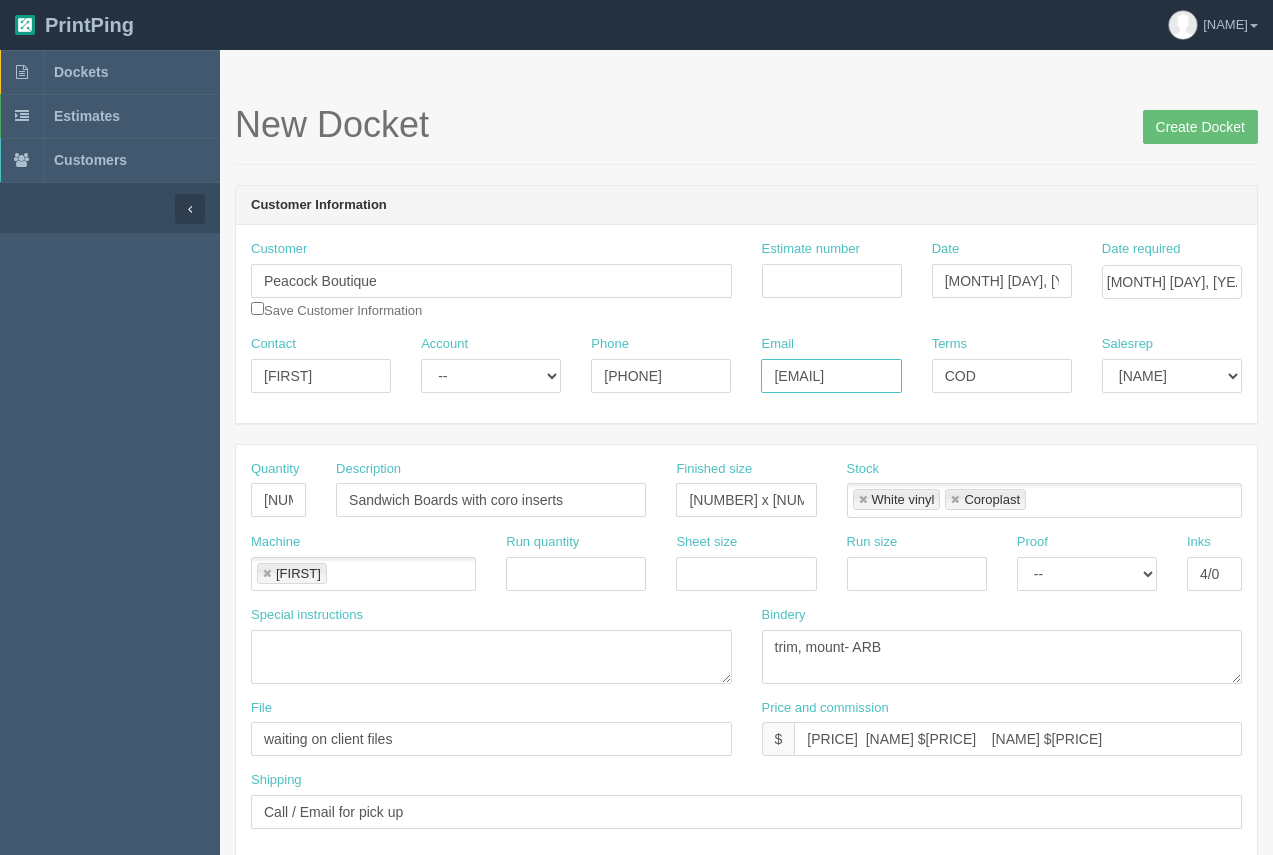 type on "[EMAIL]" 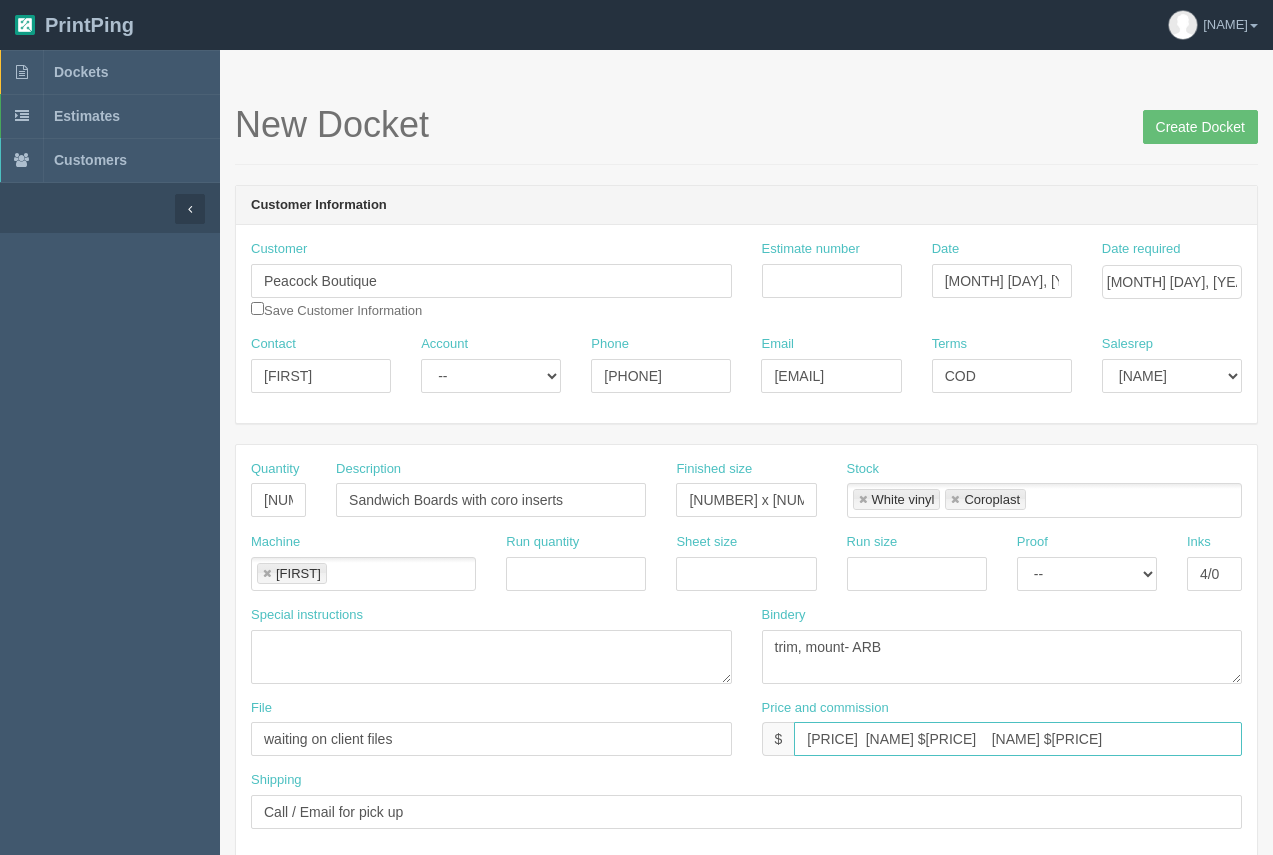 drag, startPoint x: 848, startPoint y: 742, endPoint x: 800, endPoint y: 746, distance: 48.166378 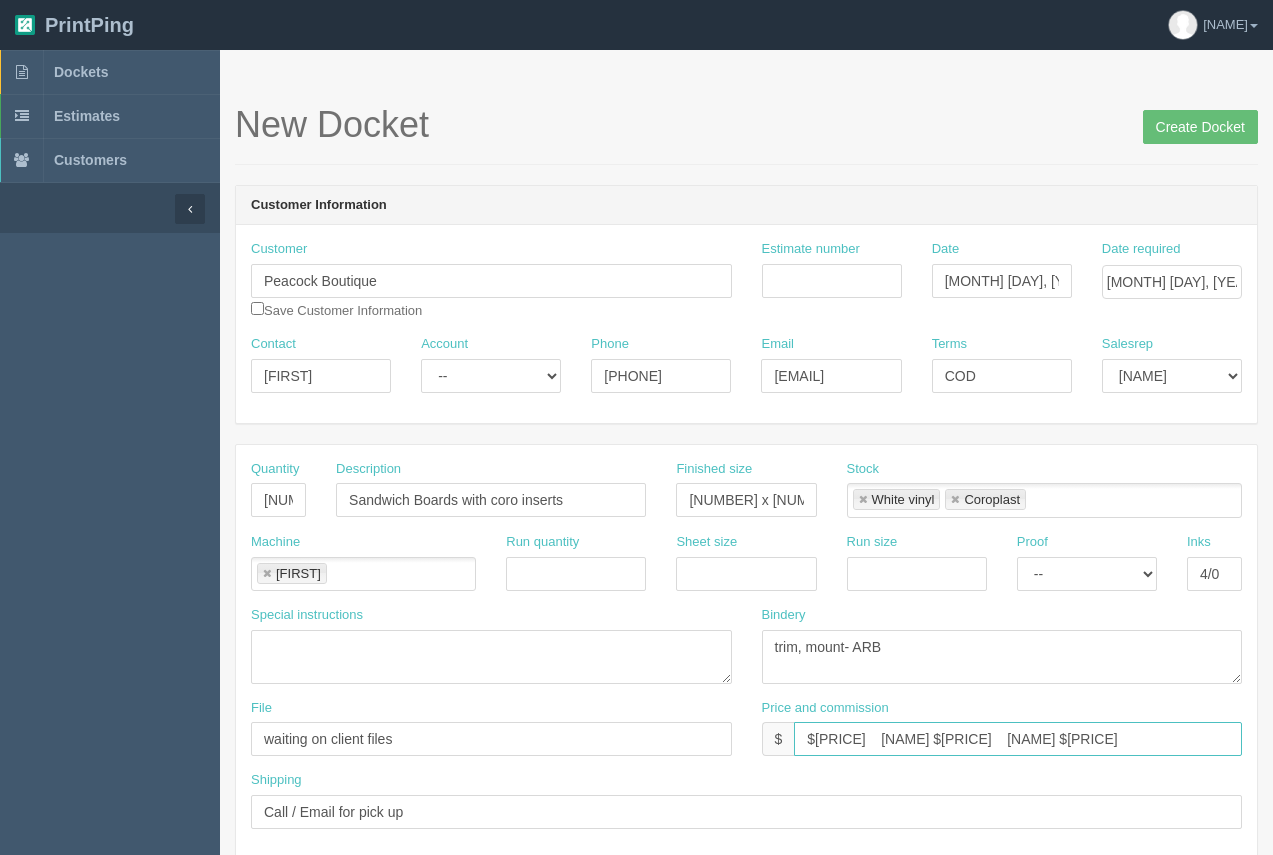 type on "$[PRICE]    [NAME] $[PRICE]    [NAME] $[PRICE]" 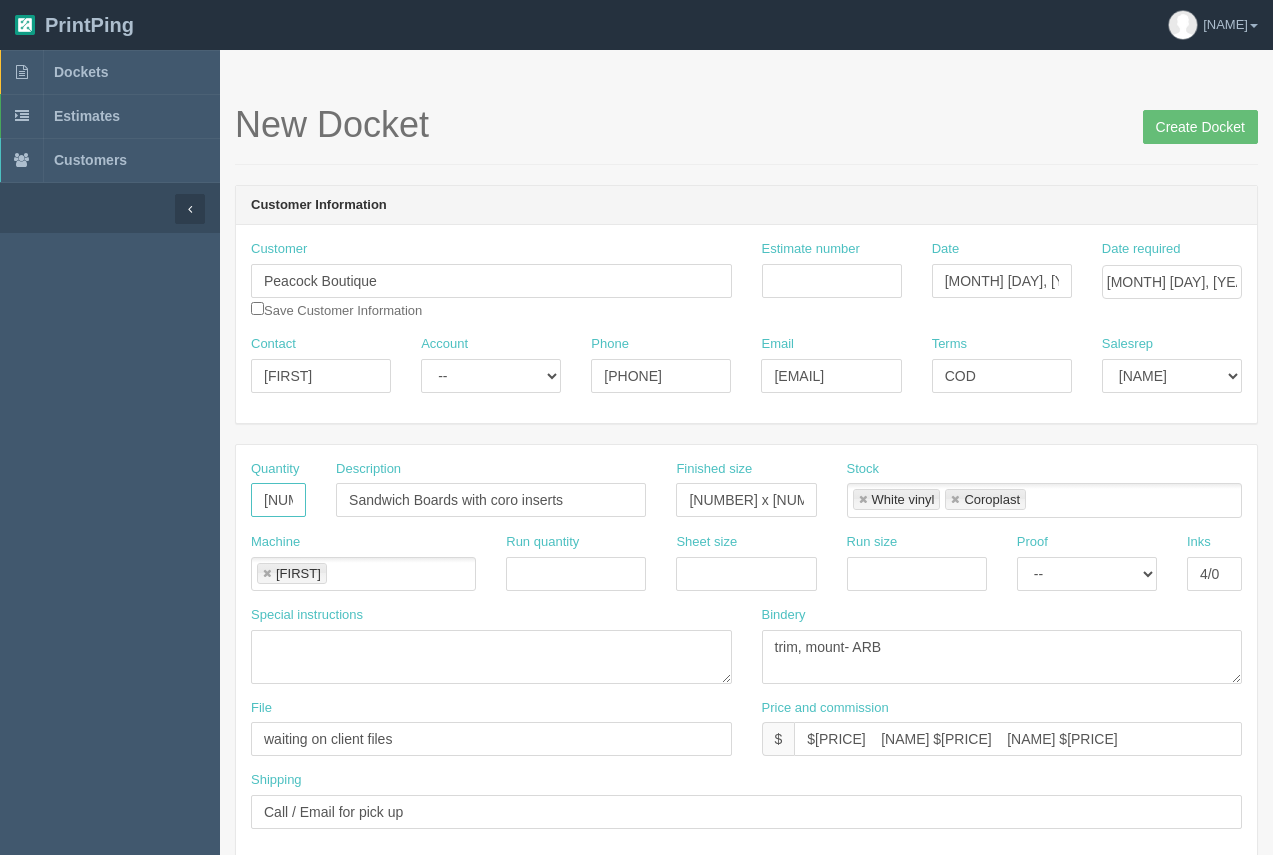 drag, startPoint x: 292, startPoint y: 502, endPoint x: 246, endPoint y: 503, distance: 46.010868 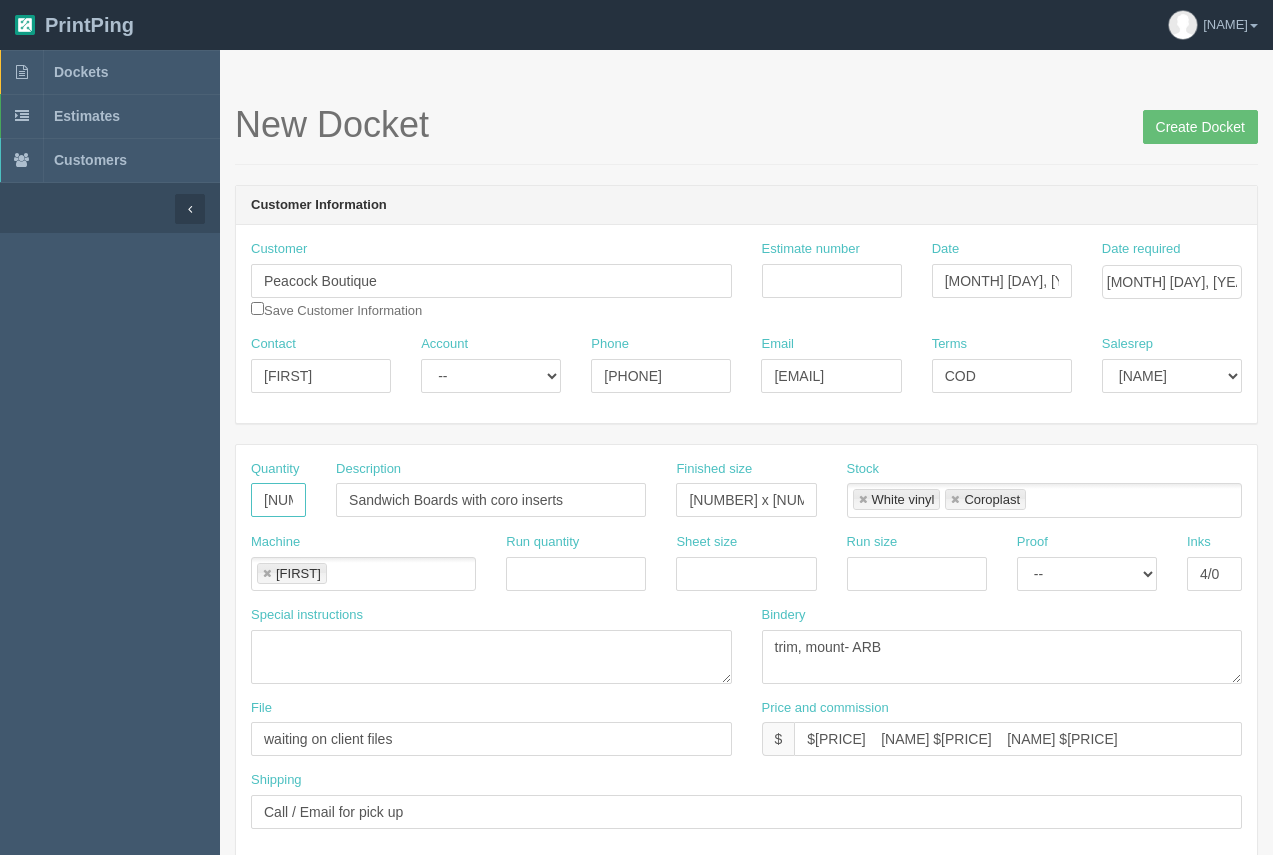 type on "[NUMBER]" 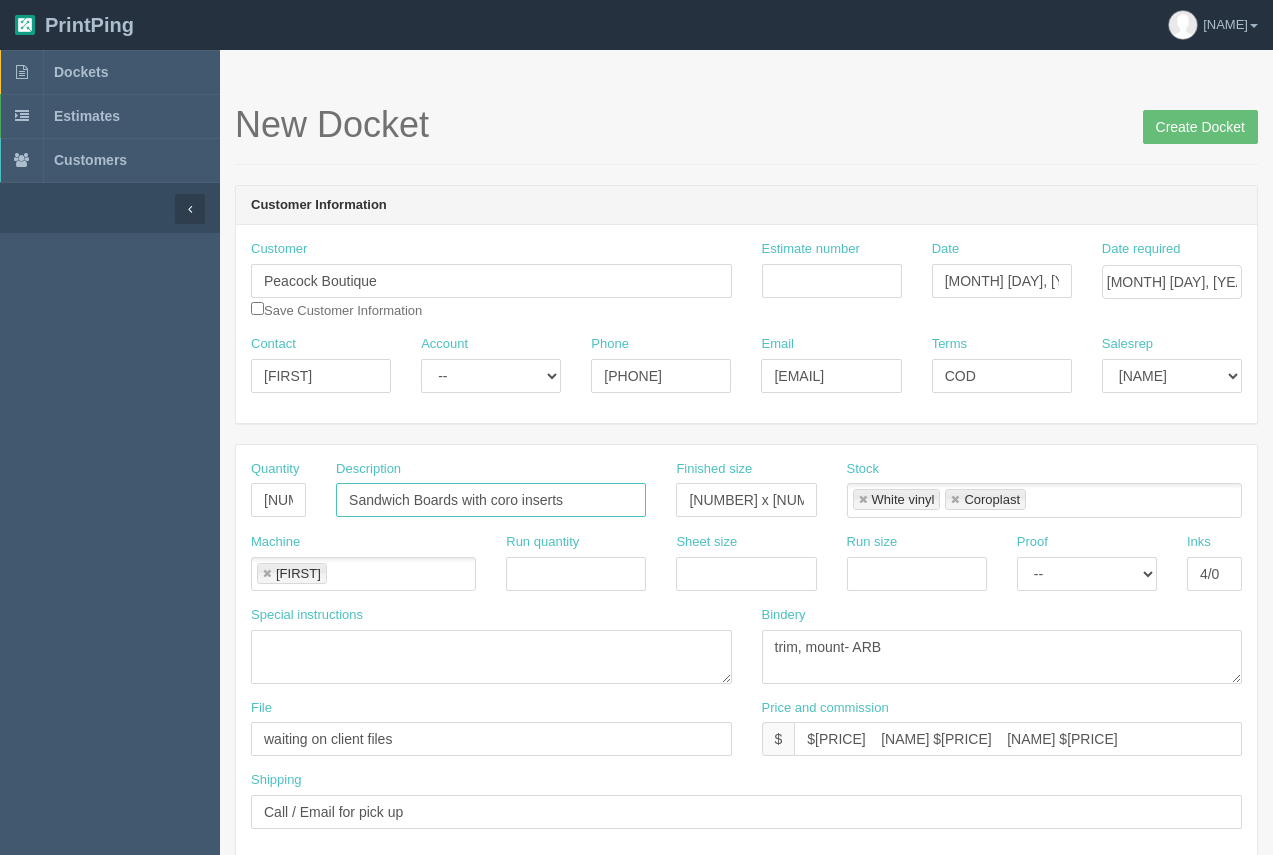 drag, startPoint x: 553, startPoint y: 507, endPoint x: 313, endPoint y: 487, distance: 240.8319 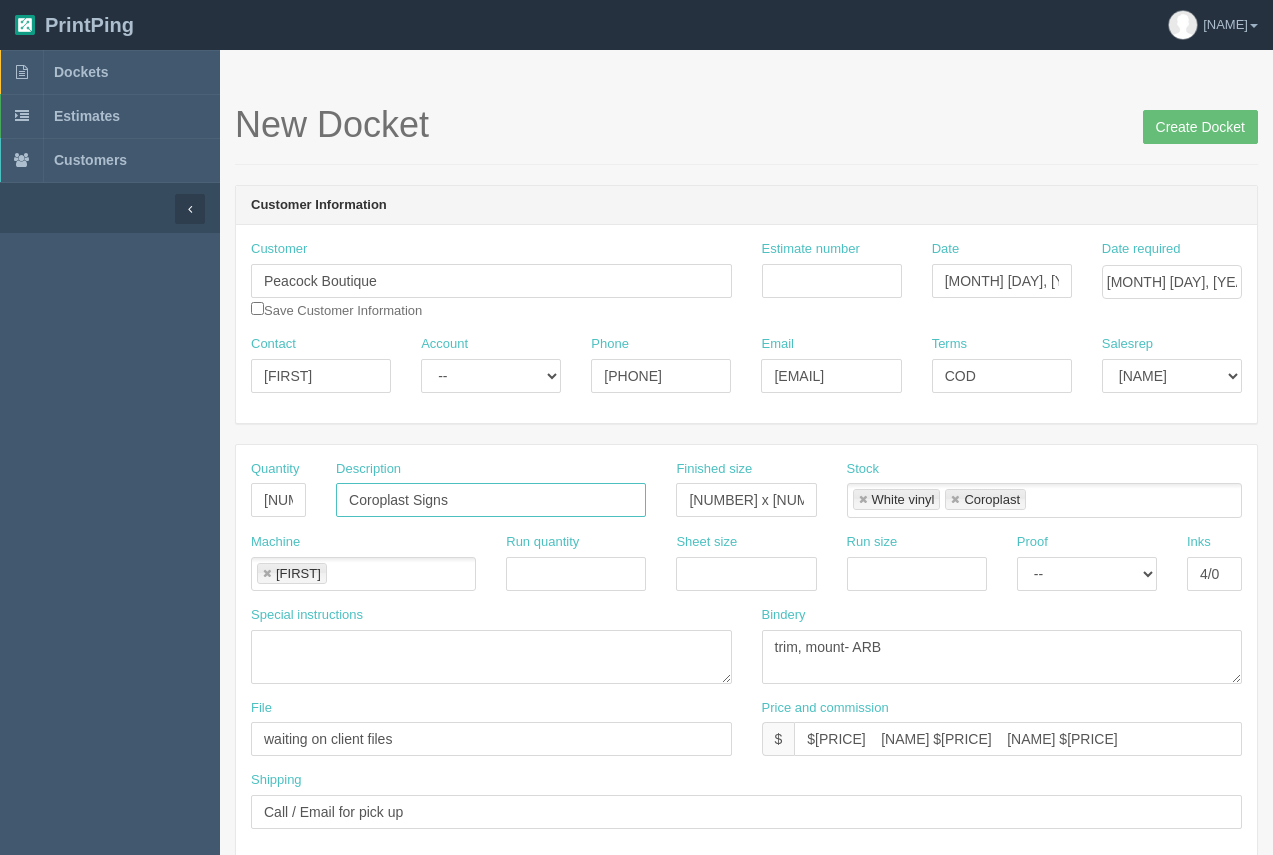 click on "Coroplast Signs" at bounding box center [491, 500] 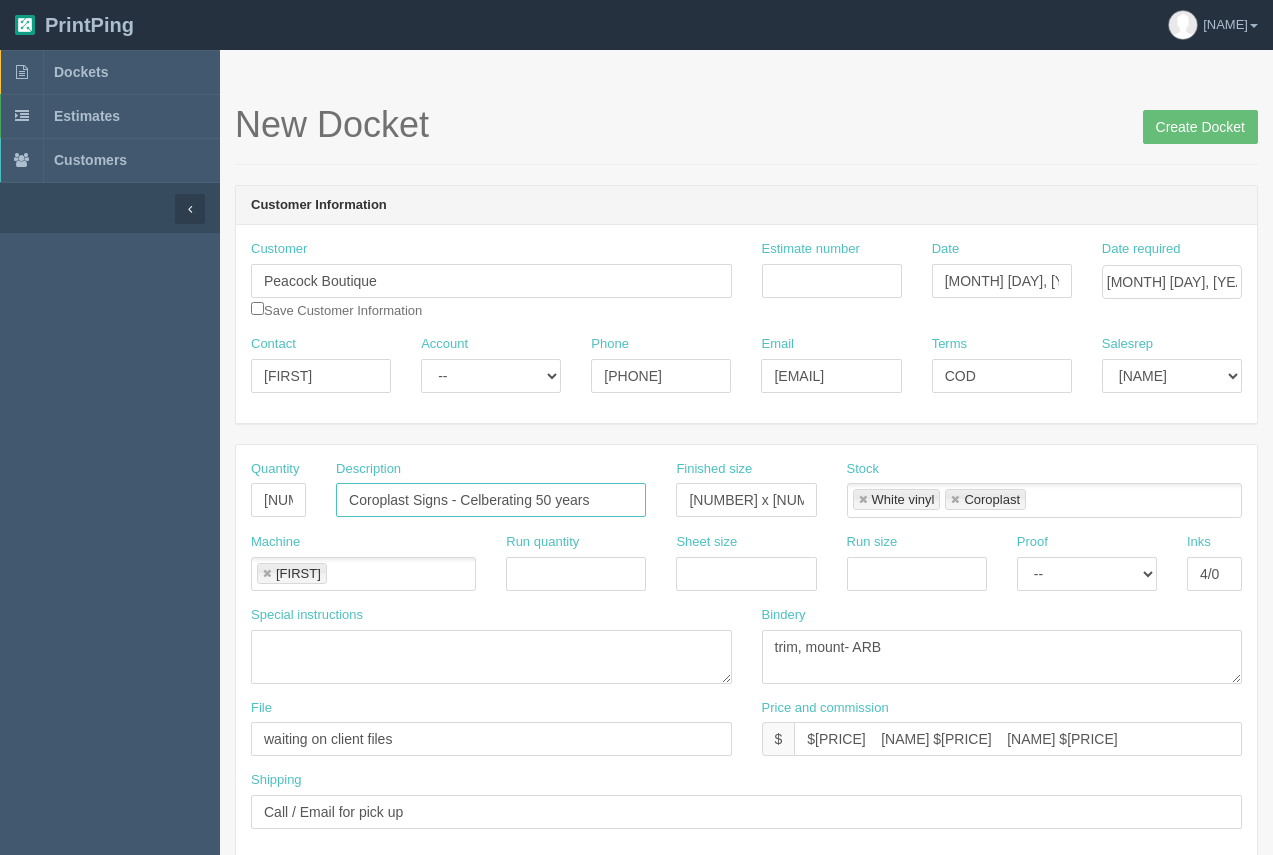 click on "Coroplast Signs - Celberating 50 years" at bounding box center [491, 500] 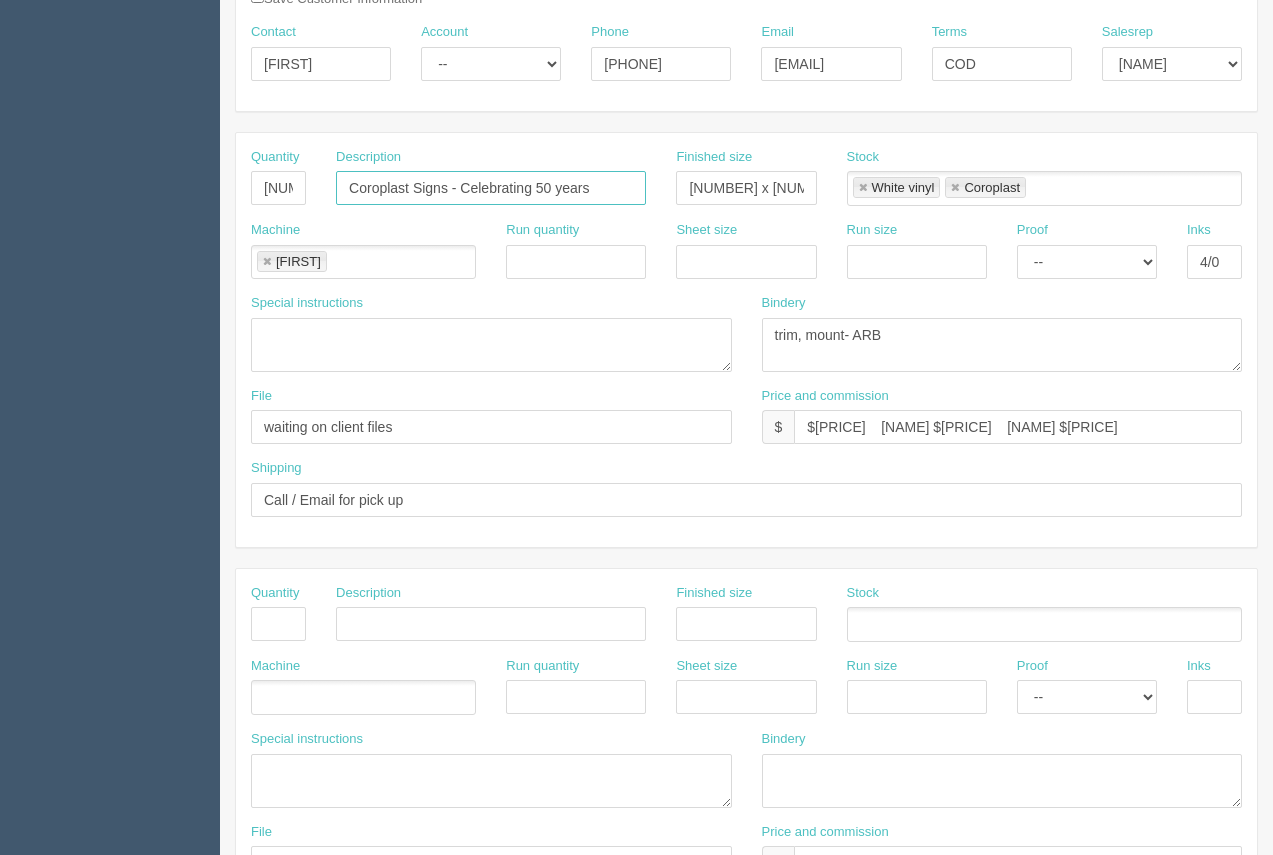 scroll, scrollTop: 315, scrollLeft: 0, axis: vertical 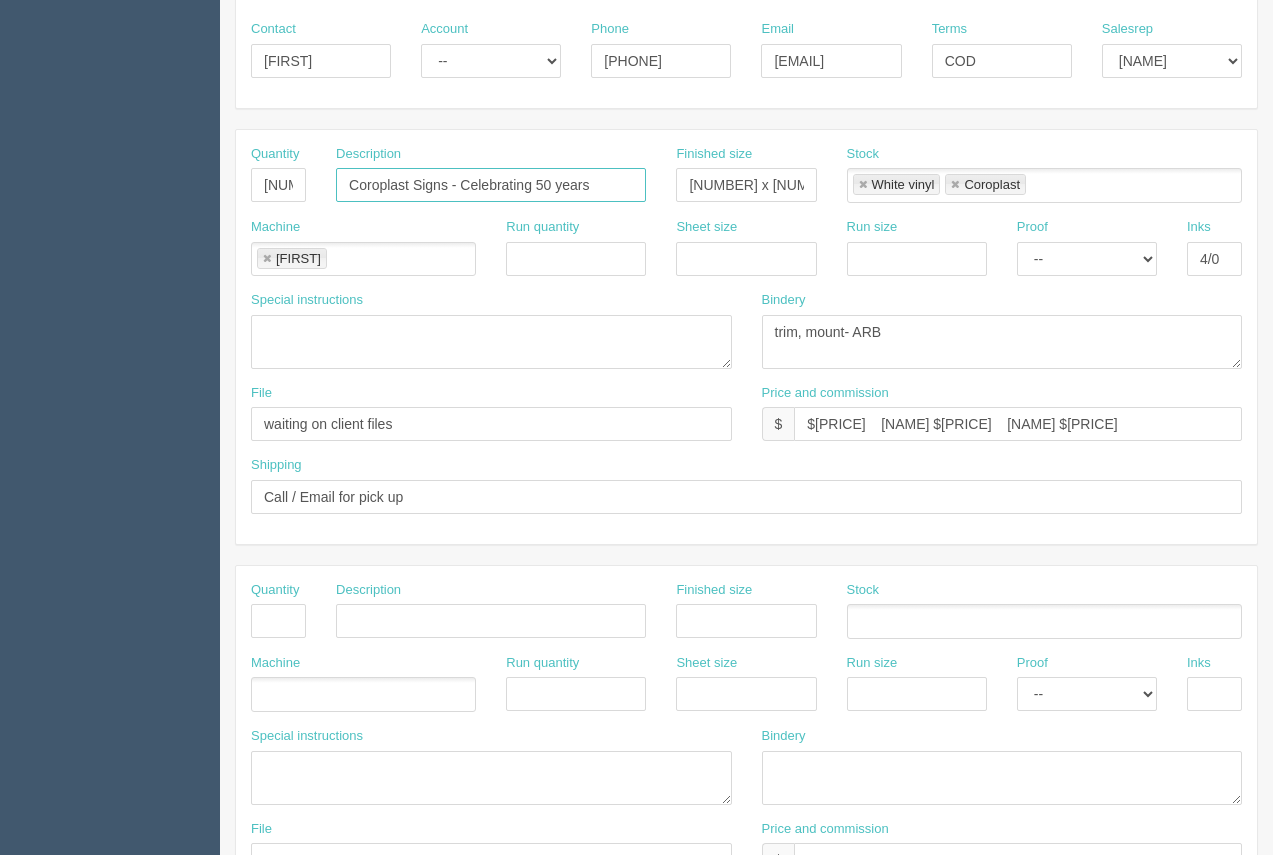 type on "Coroplast Signs - Celebrating 50 years" 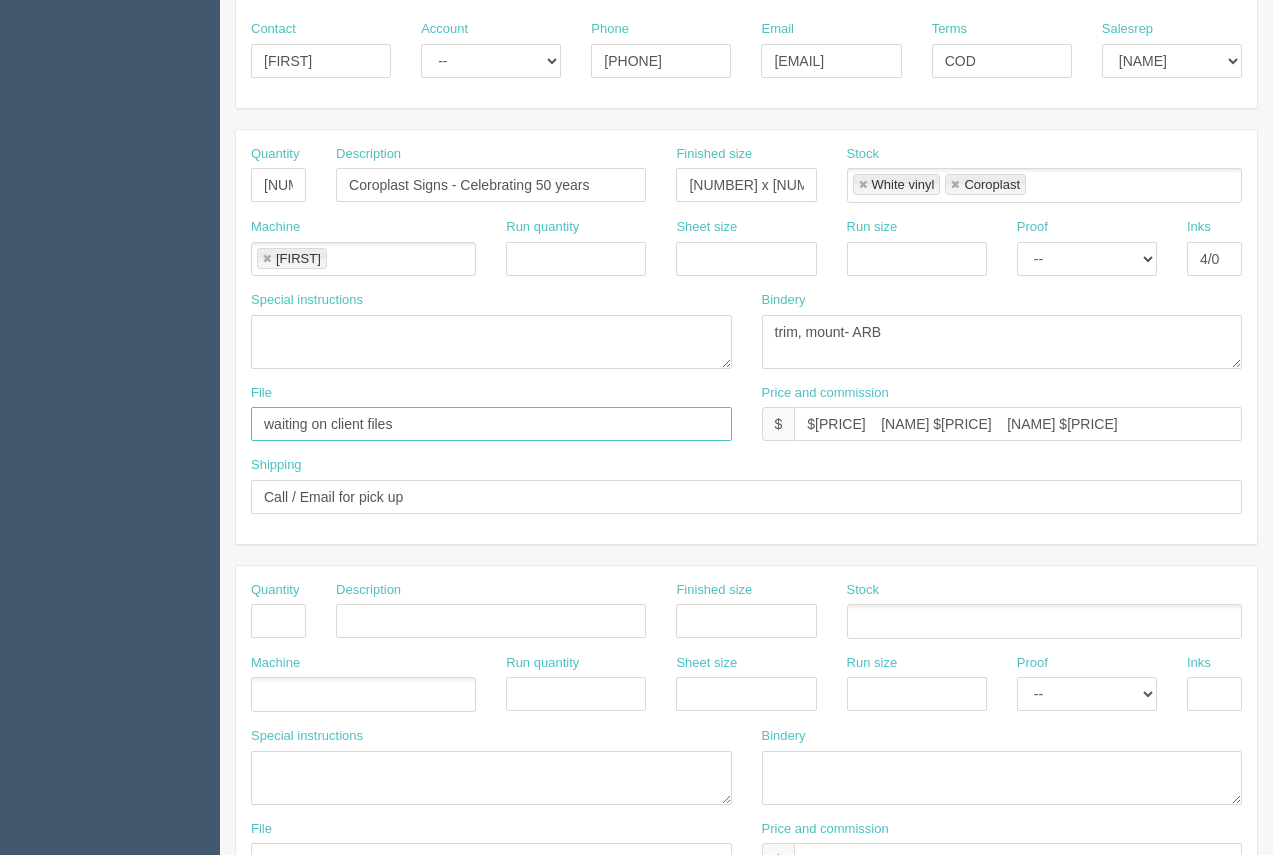 drag, startPoint x: 466, startPoint y: 440, endPoint x: 163, endPoint y: 405, distance: 305.01474 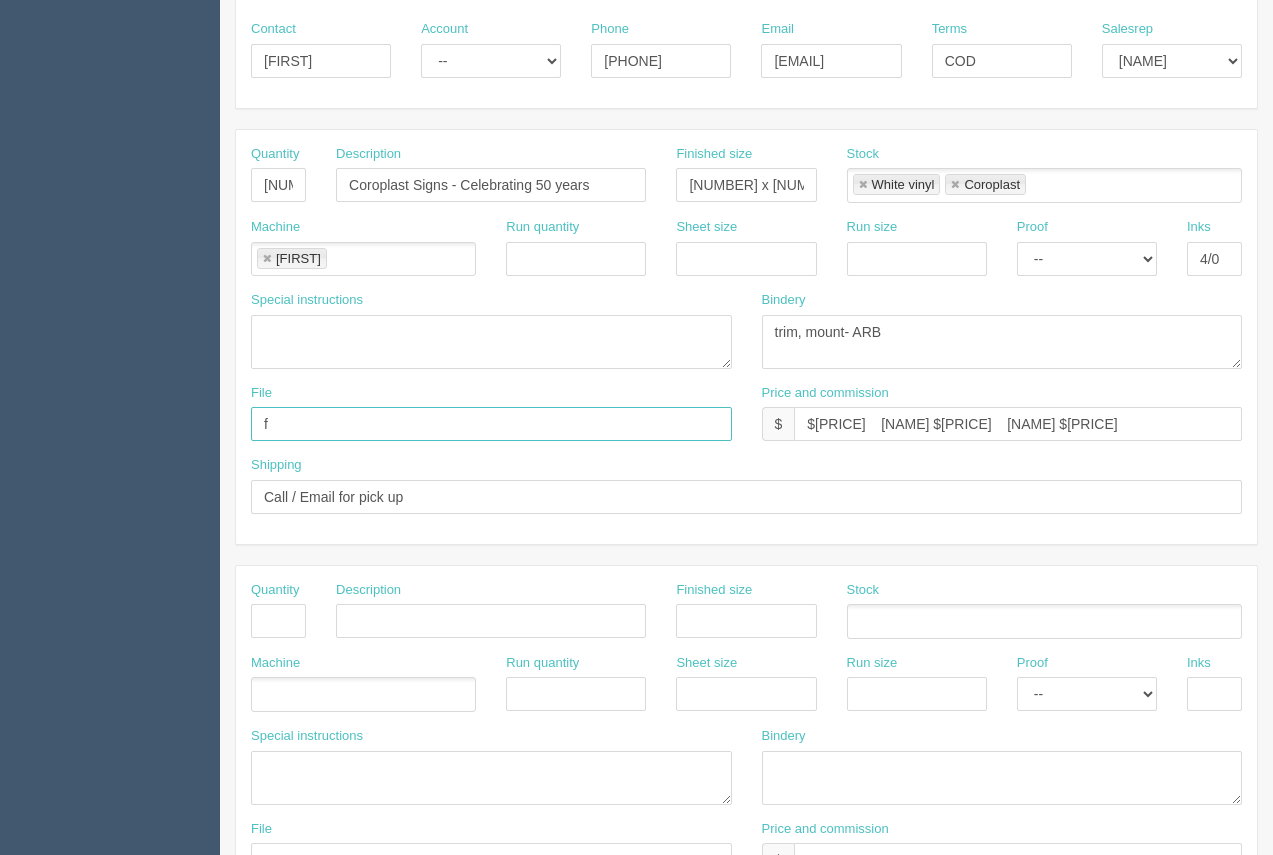 type on "[EMAIL]" 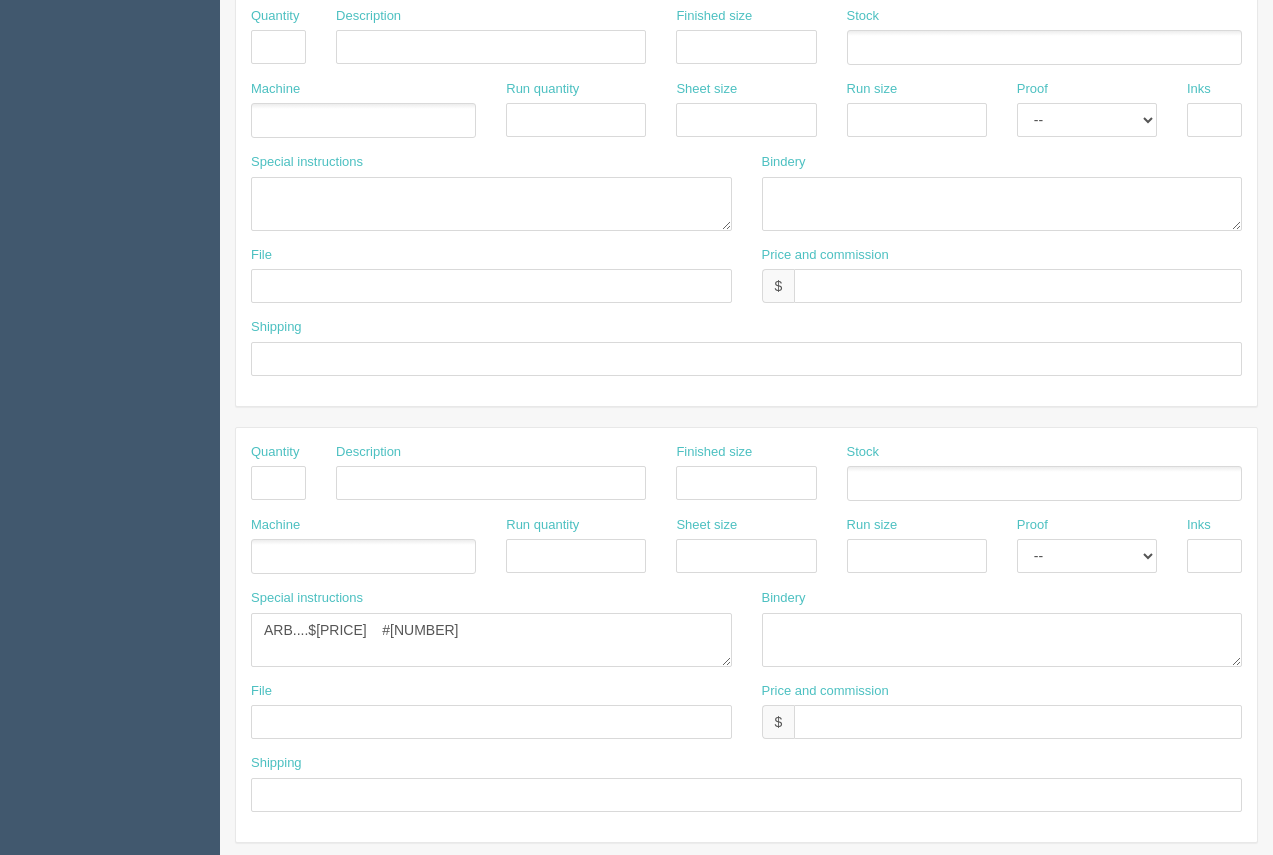 scroll, scrollTop: 882, scrollLeft: 0, axis: vertical 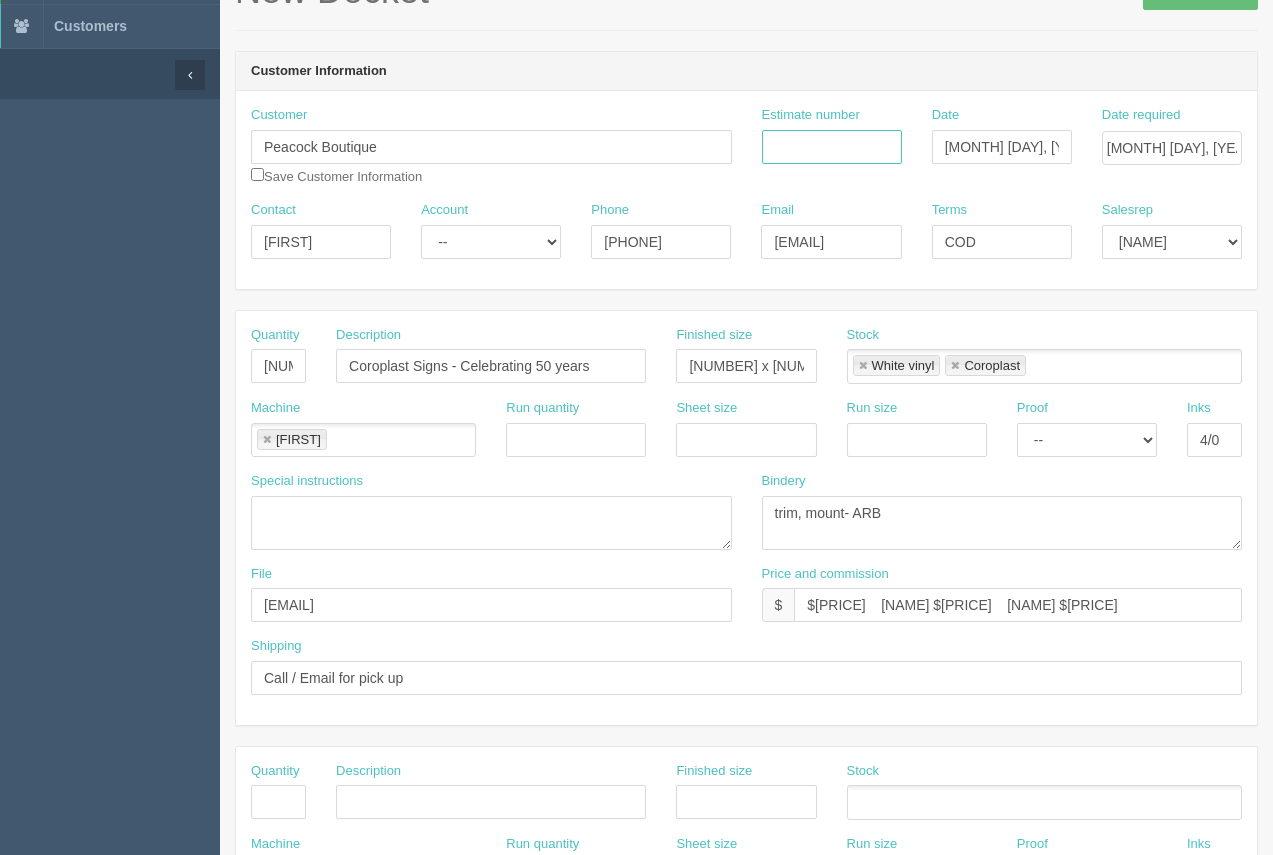click on "Estimate number" at bounding box center (832, 147) 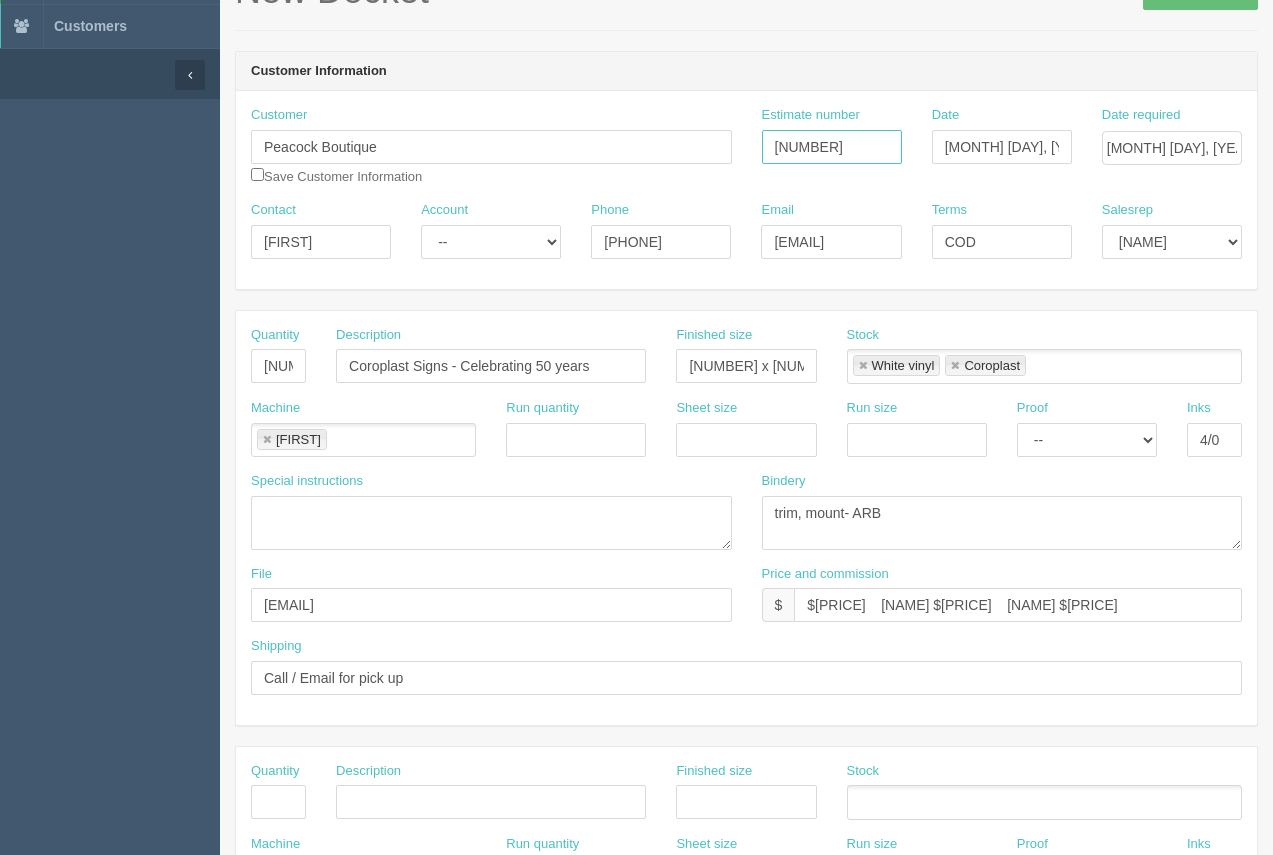 type on "[NUMBER]" 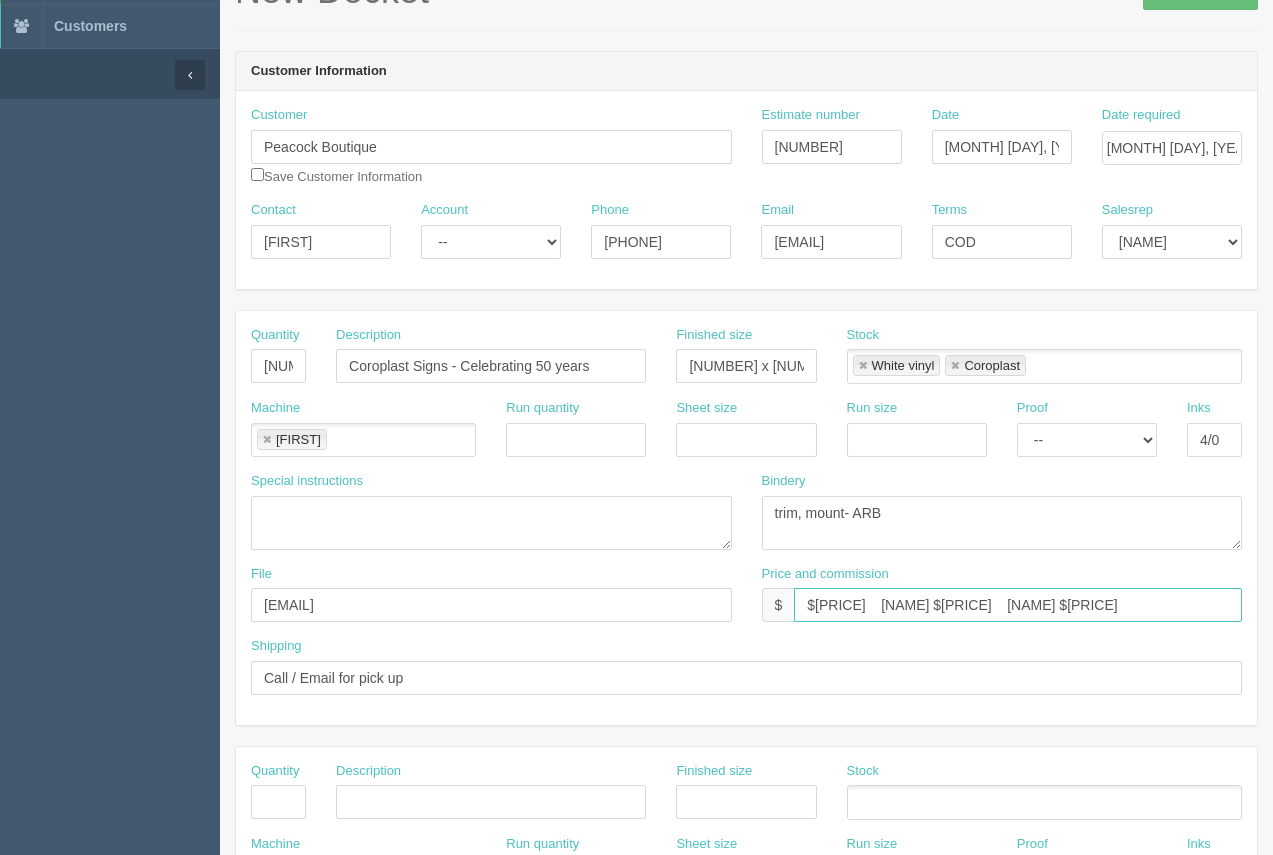 drag, startPoint x: 958, startPoint y: 607, endPoint x: 906, endPoint y: 598, distance: 52.773098 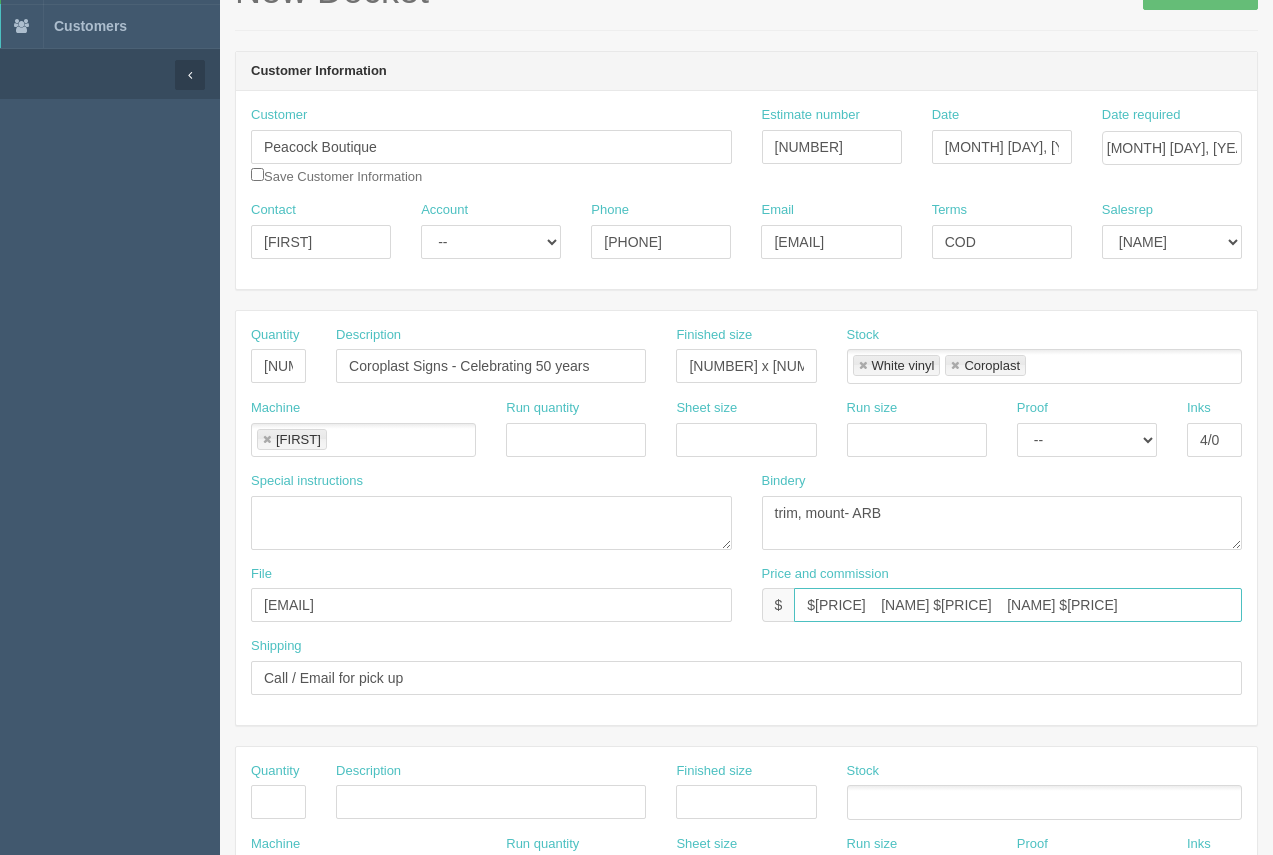 click on "$[PRICE]    [NAME] $[PRICE]    [NAME] $[PRICE]" at bounding box center (1018, 605) 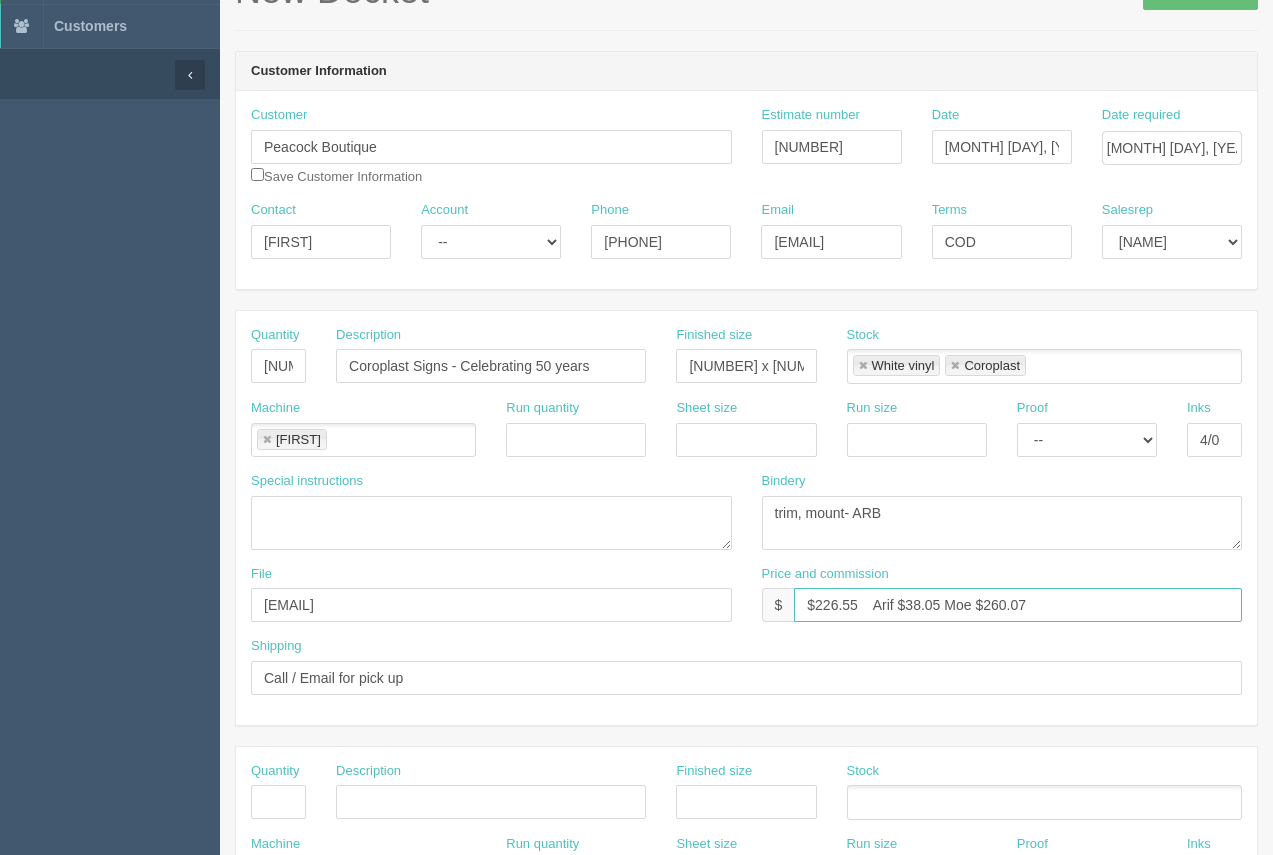 drag, startPoint x: 1065, startPoint y: 602, endPoint x: 987, endPoint y: 592, distance: 78.63841 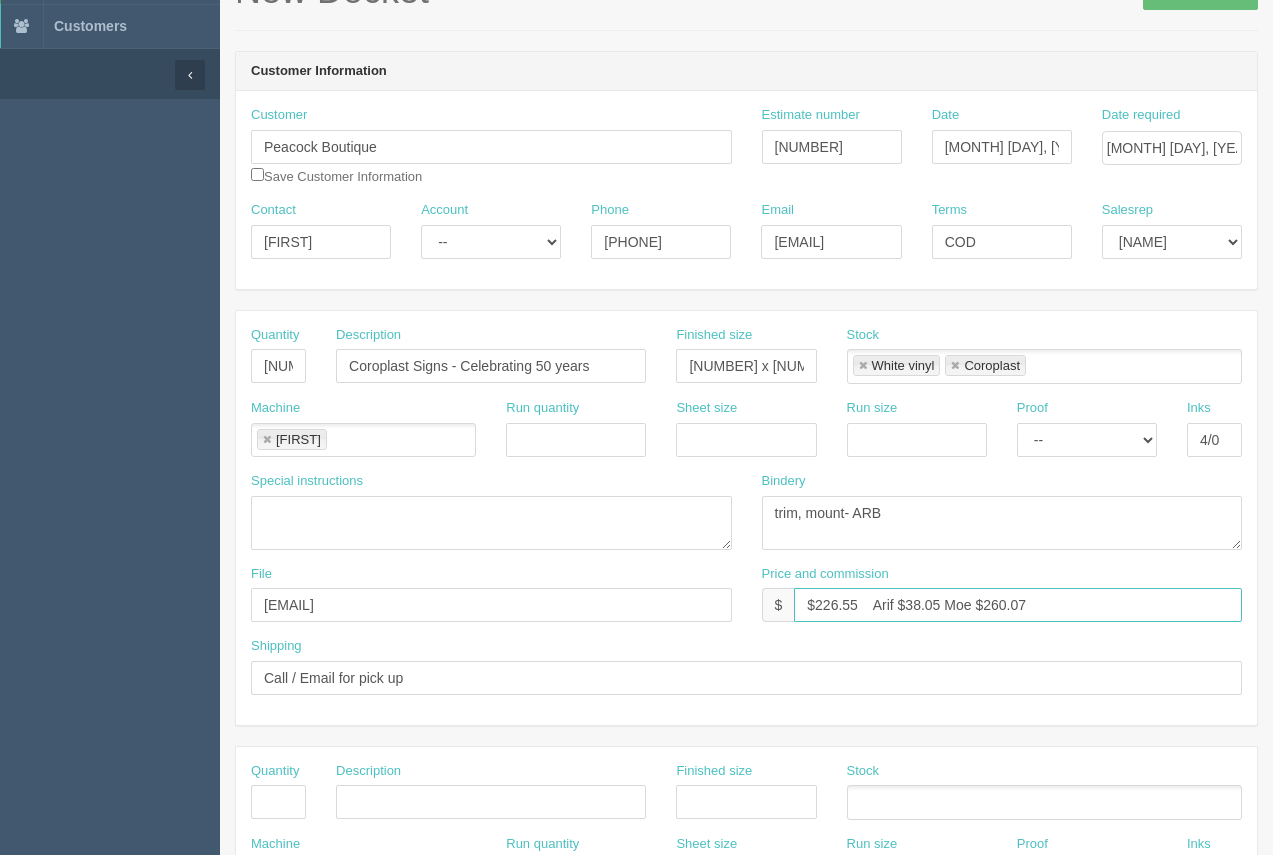 click on "$226.55    Arif $38.05 Moe $260.07" at bounding box center [1018, 605] 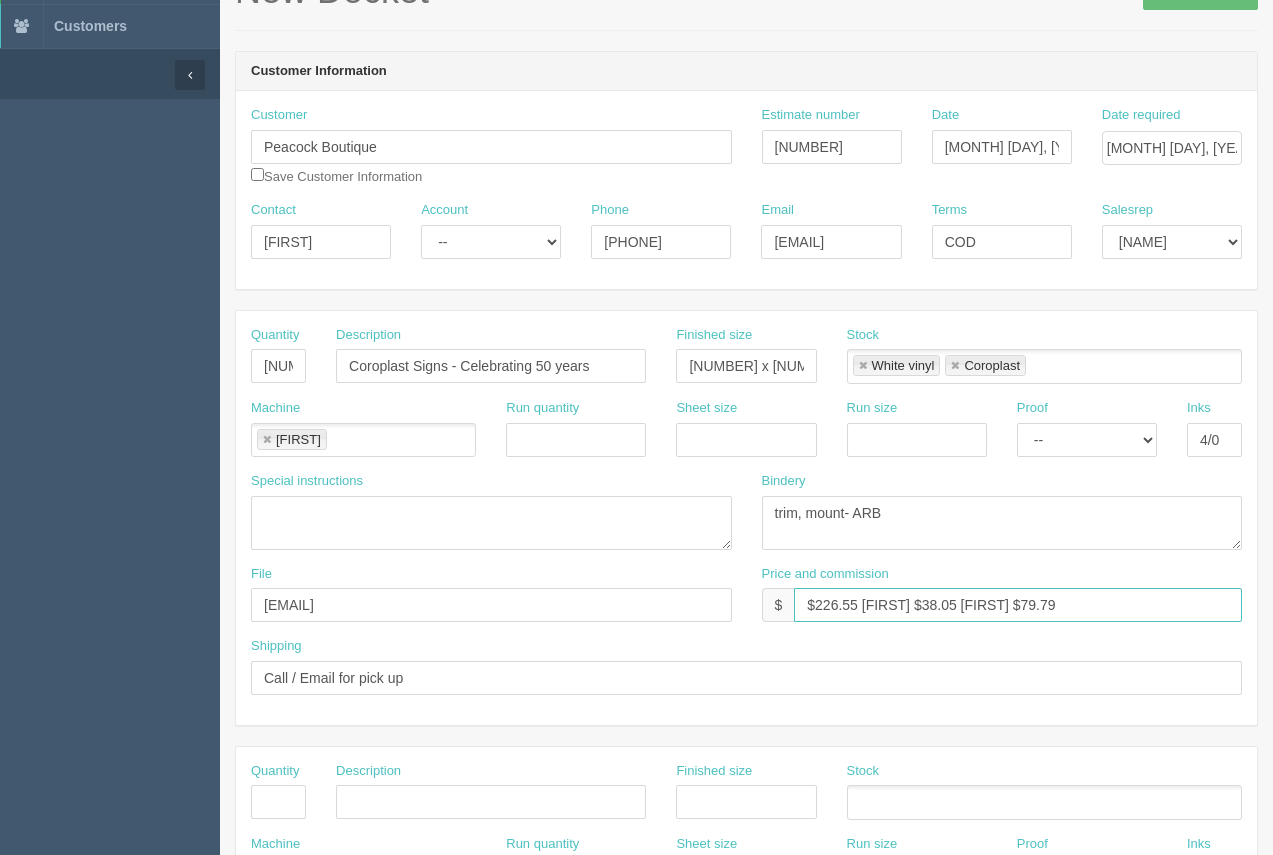click on "$226.55 [FIRST] $38.05 [FIRST] $79.79" at bounding box center (1018, 605) 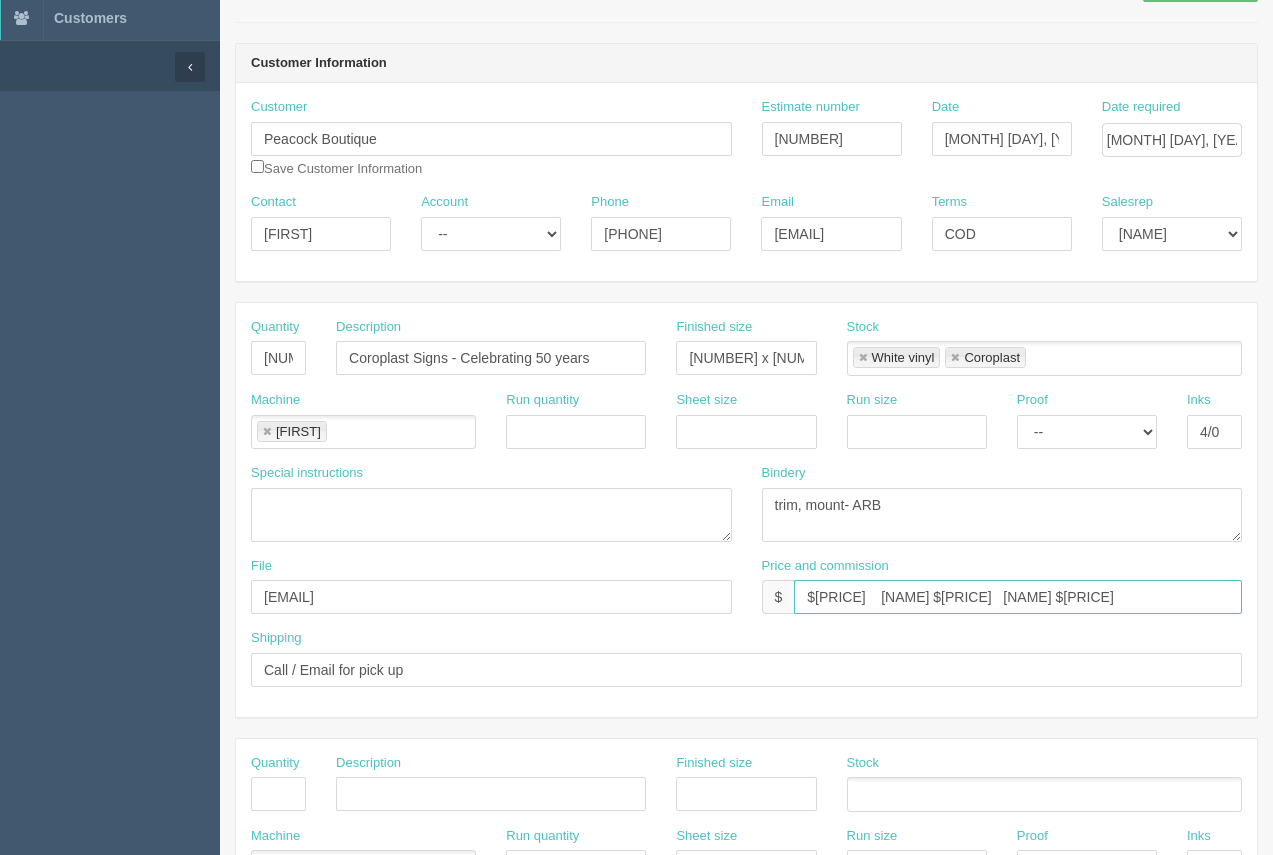scroll, scrollTop: 45, scrollLeft: 0, axis: vertical 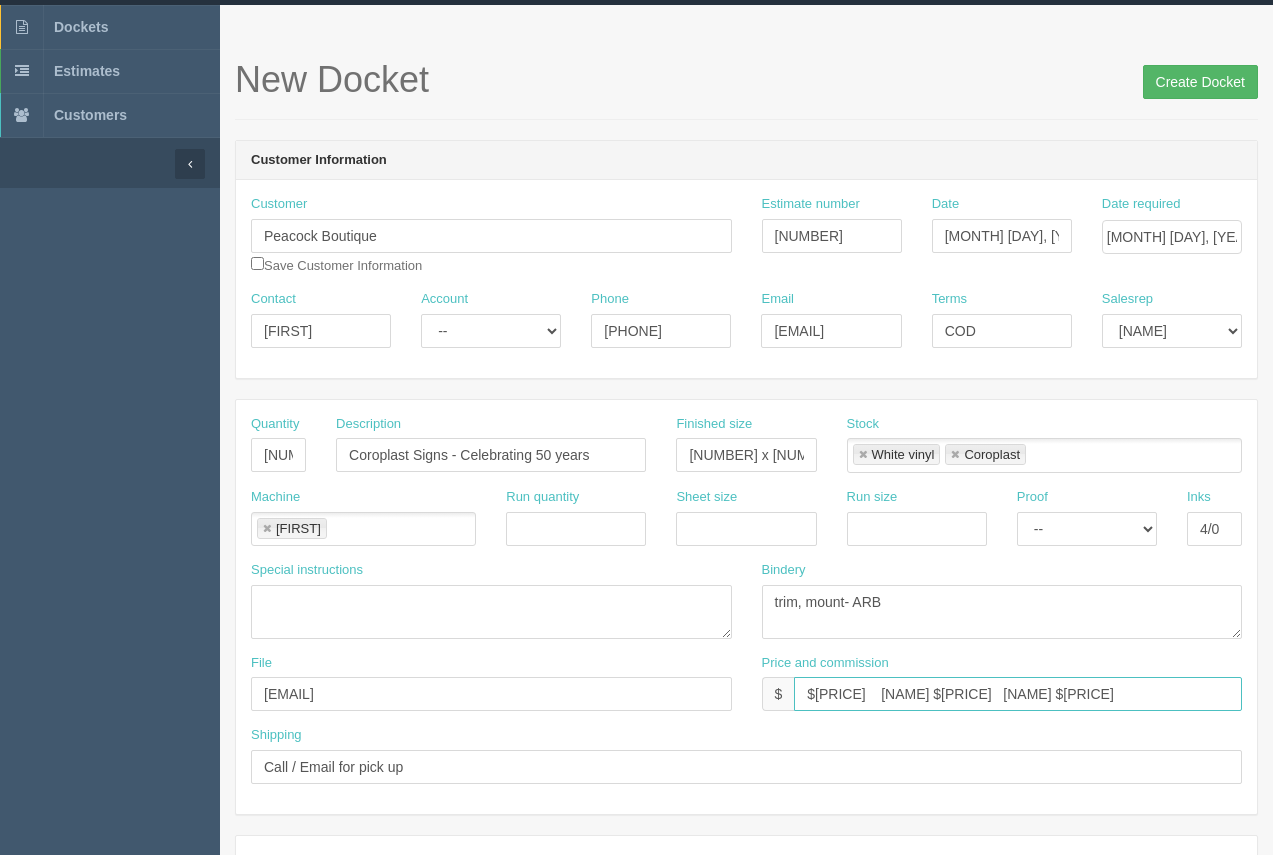 type on "$[PRICE]    [NAME] $[PRICE]   [NAME] $[PRICE]" 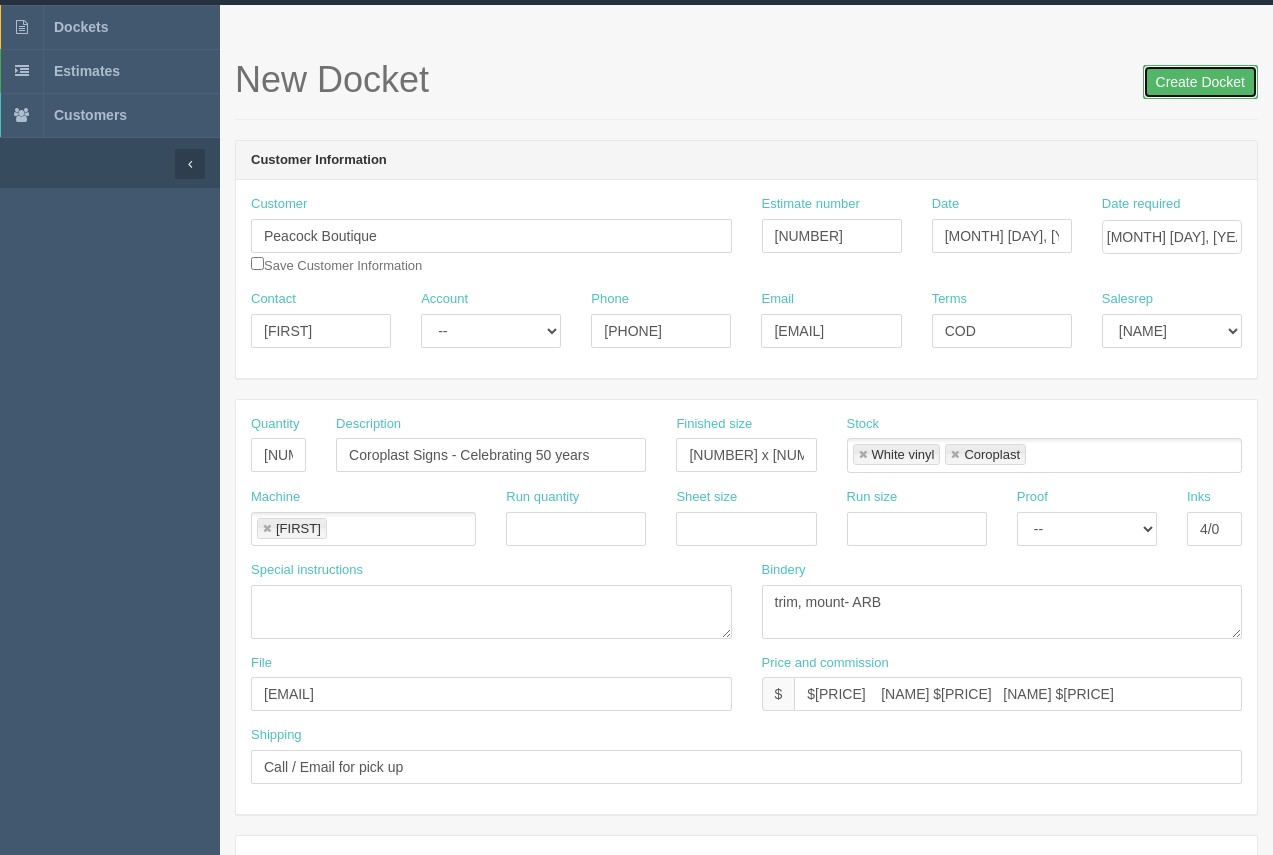 click on "Create Docket" at bounding box center (1200, 82) 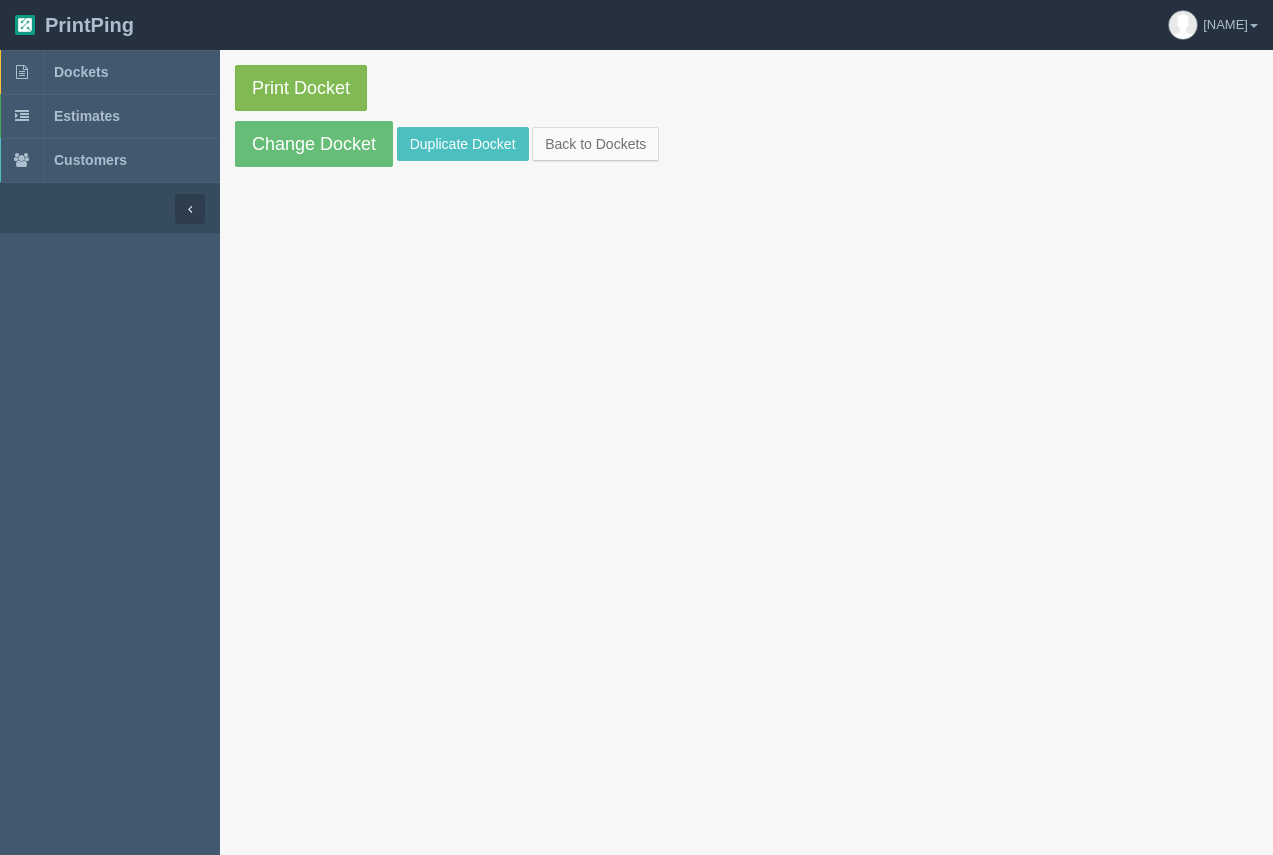 scroll, scrollTop: 0, scrollLeft: 0, axis: both 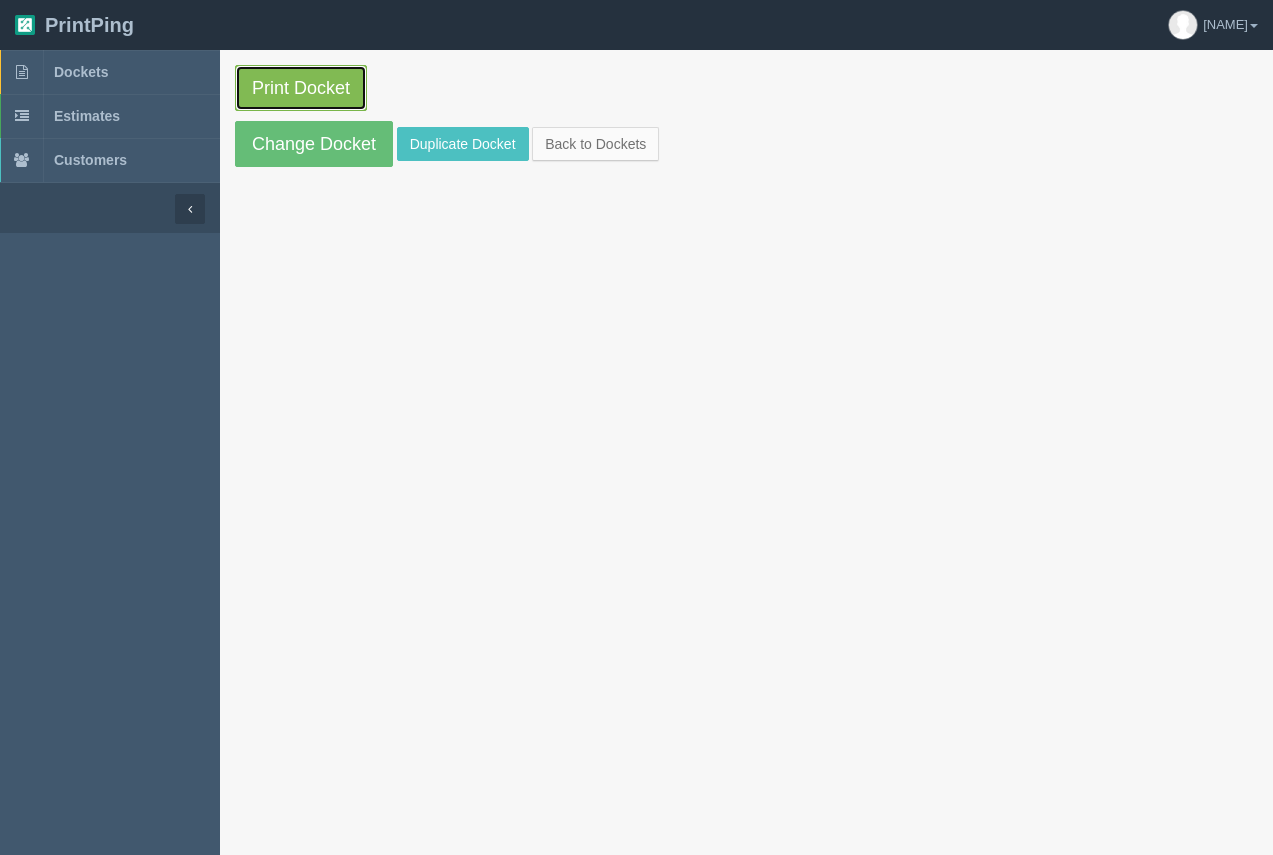 click on "Print Docket" at bounding box center [301, 88] 